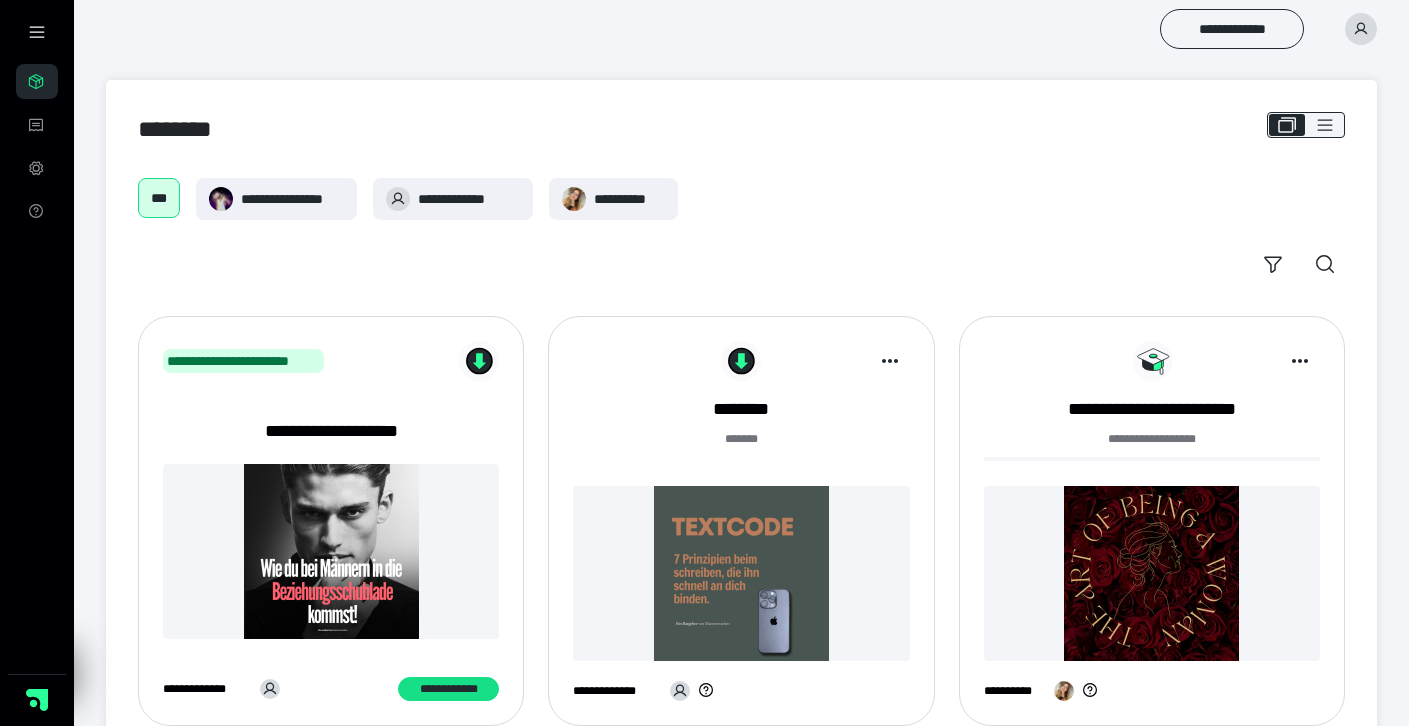 scroll, scrollTop: 0, scrollLeft: 0, axis: both 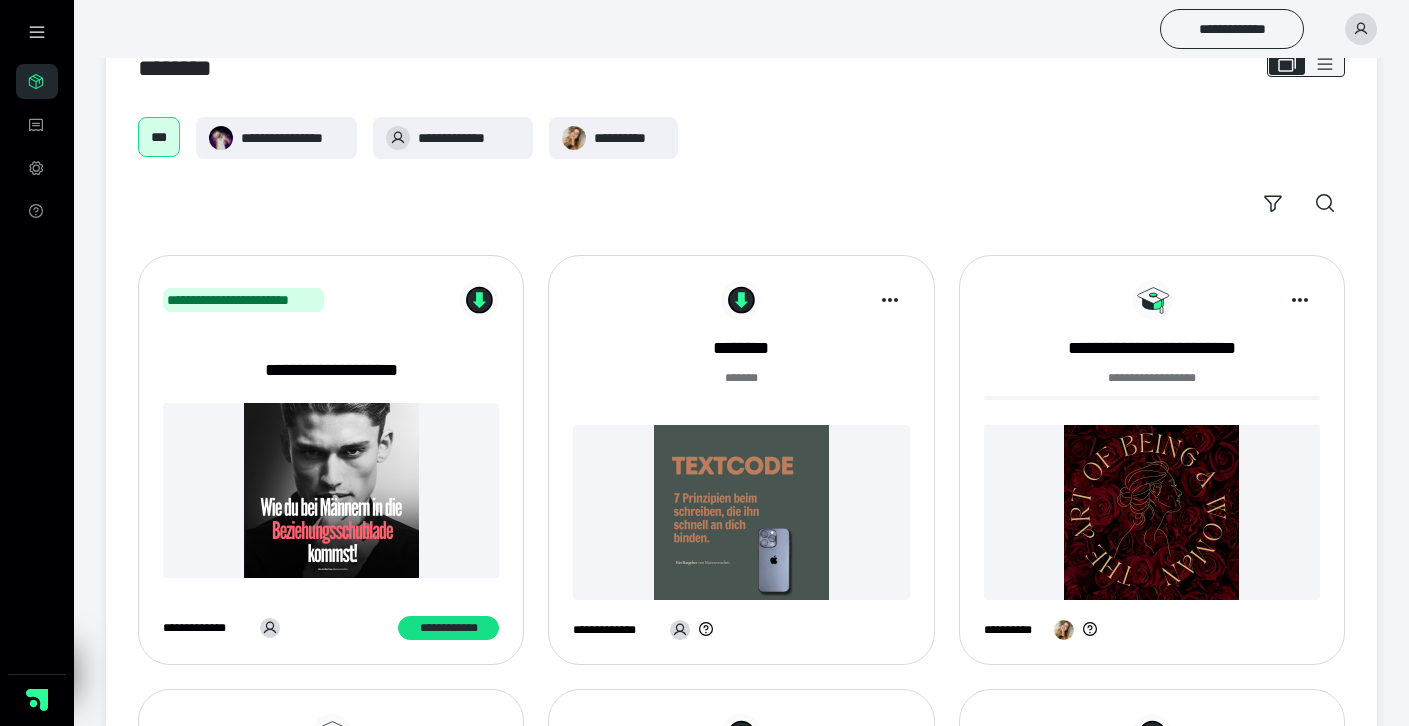 click at bounding box center (835, 300) 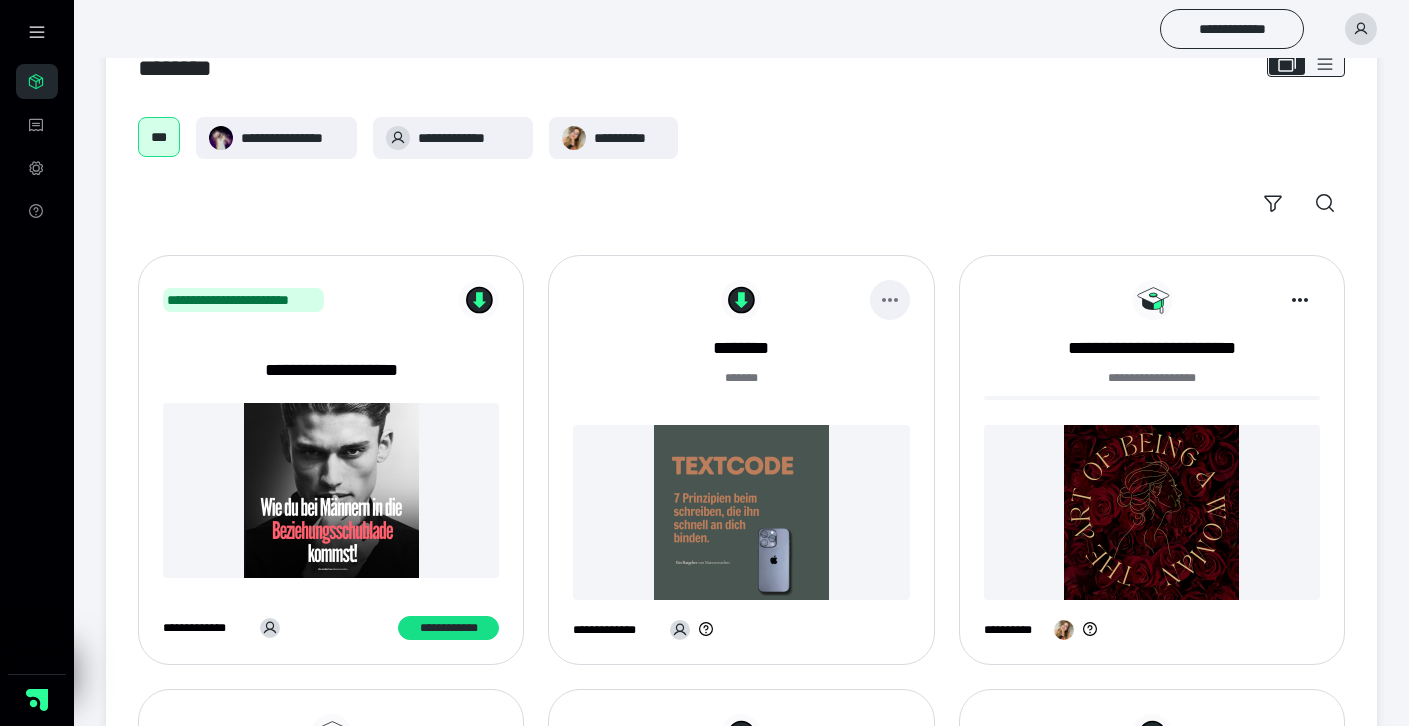 click 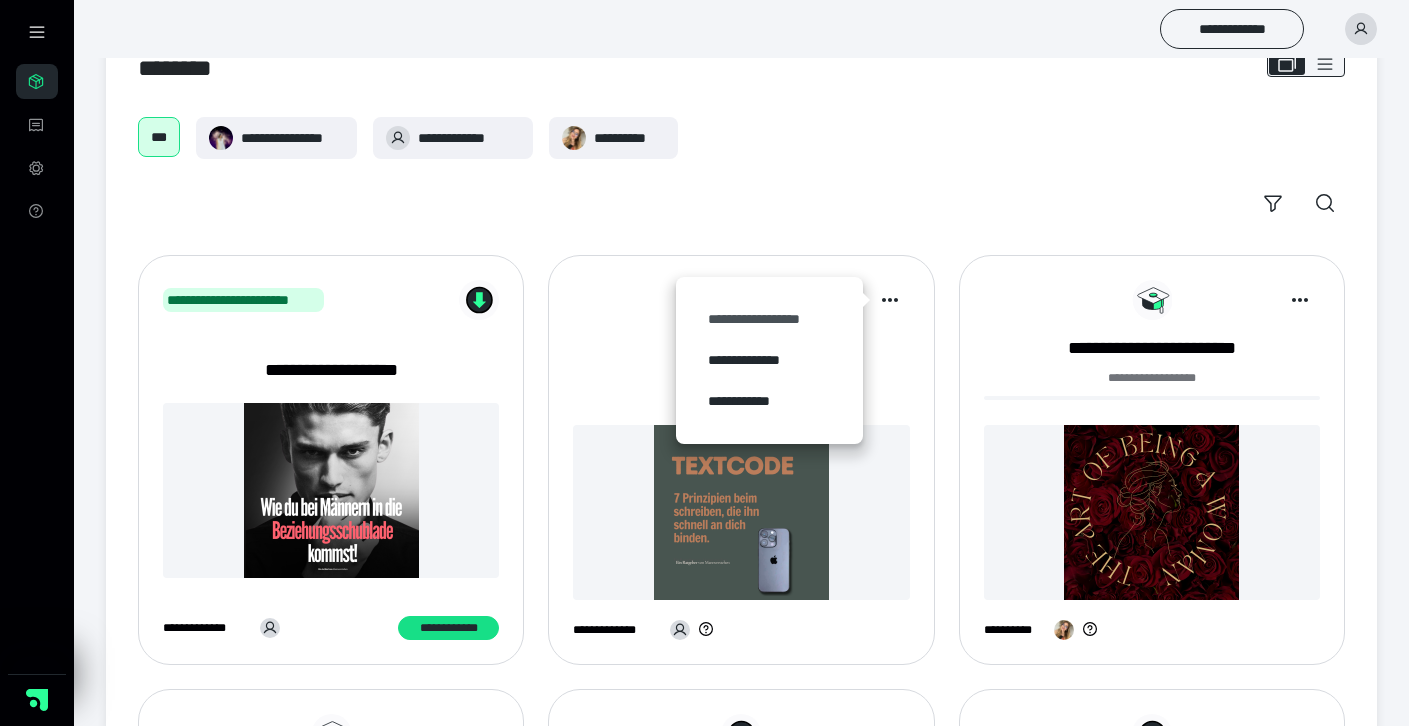 click on "**********" at bounding box center (769, 319) 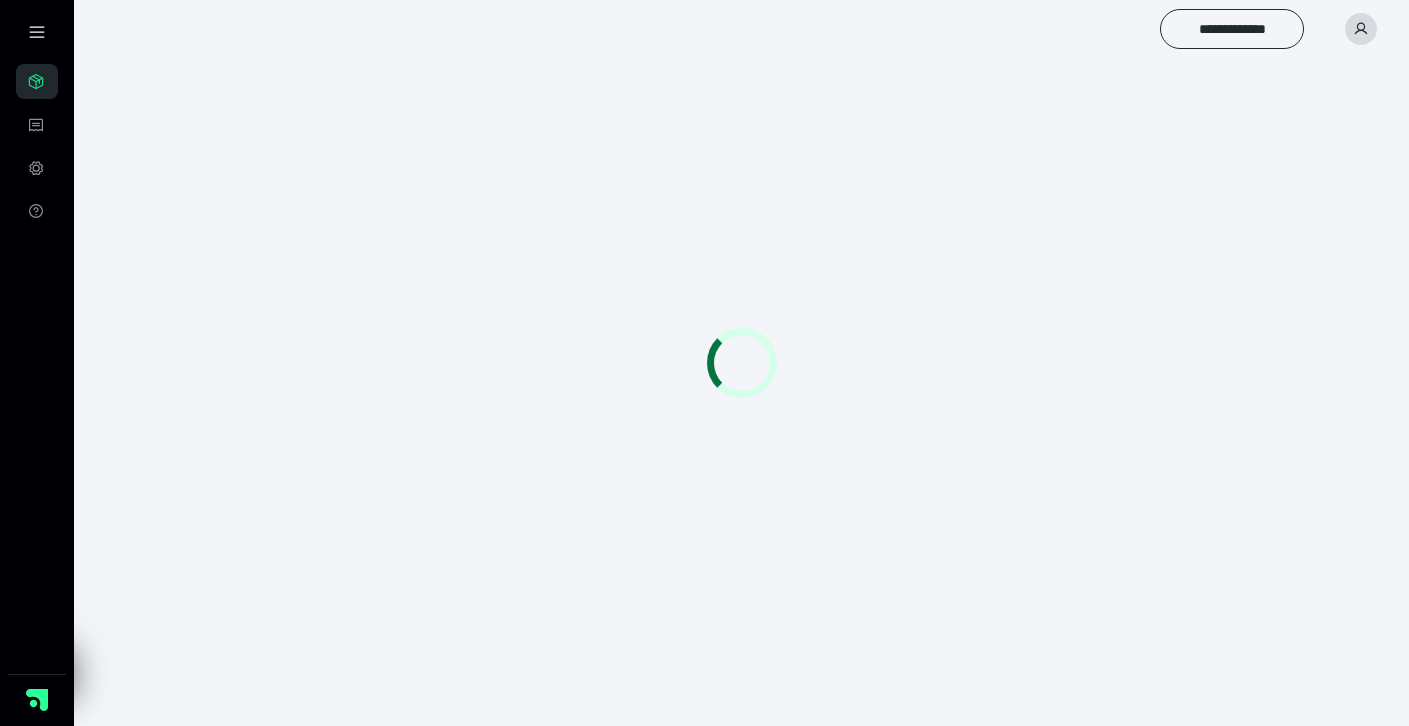 scroll, scrollTop: 0, scrollLeft: 0, axis: both 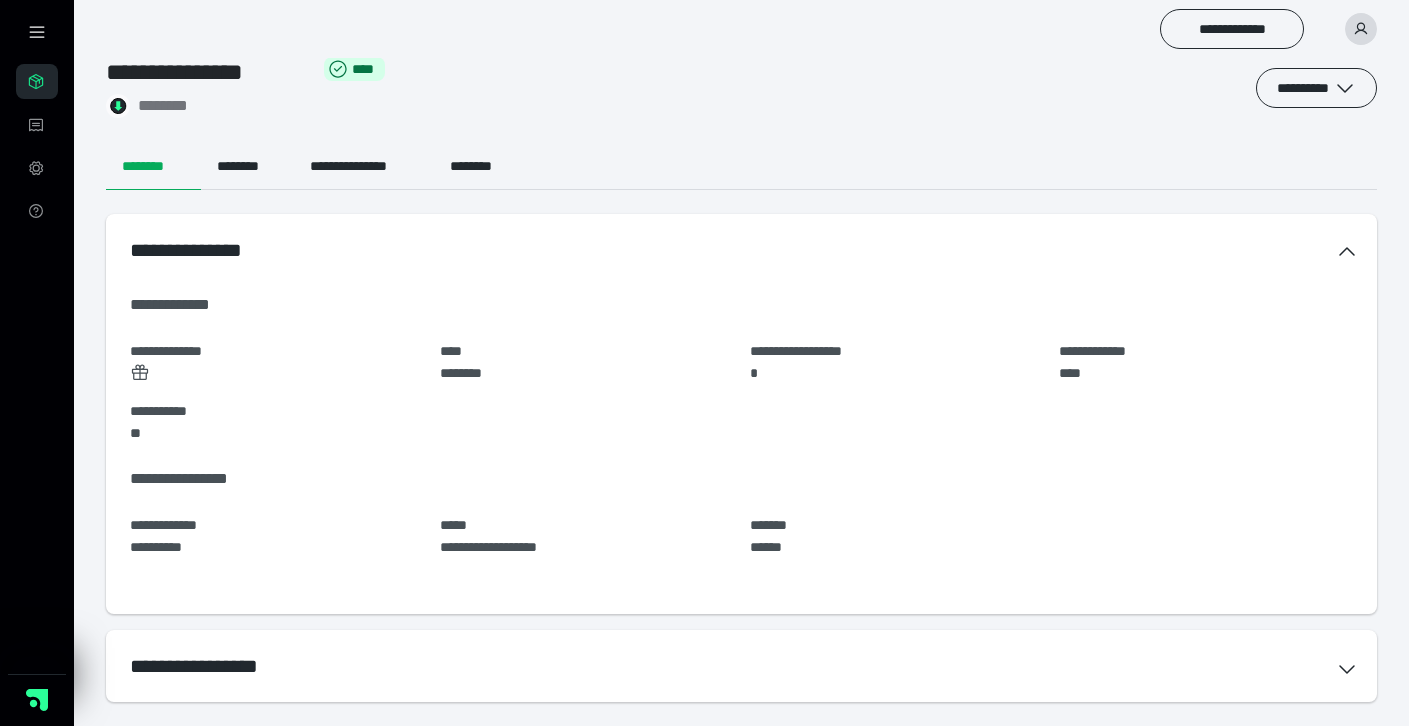 click on "**********" at bounding box center (704, 339) 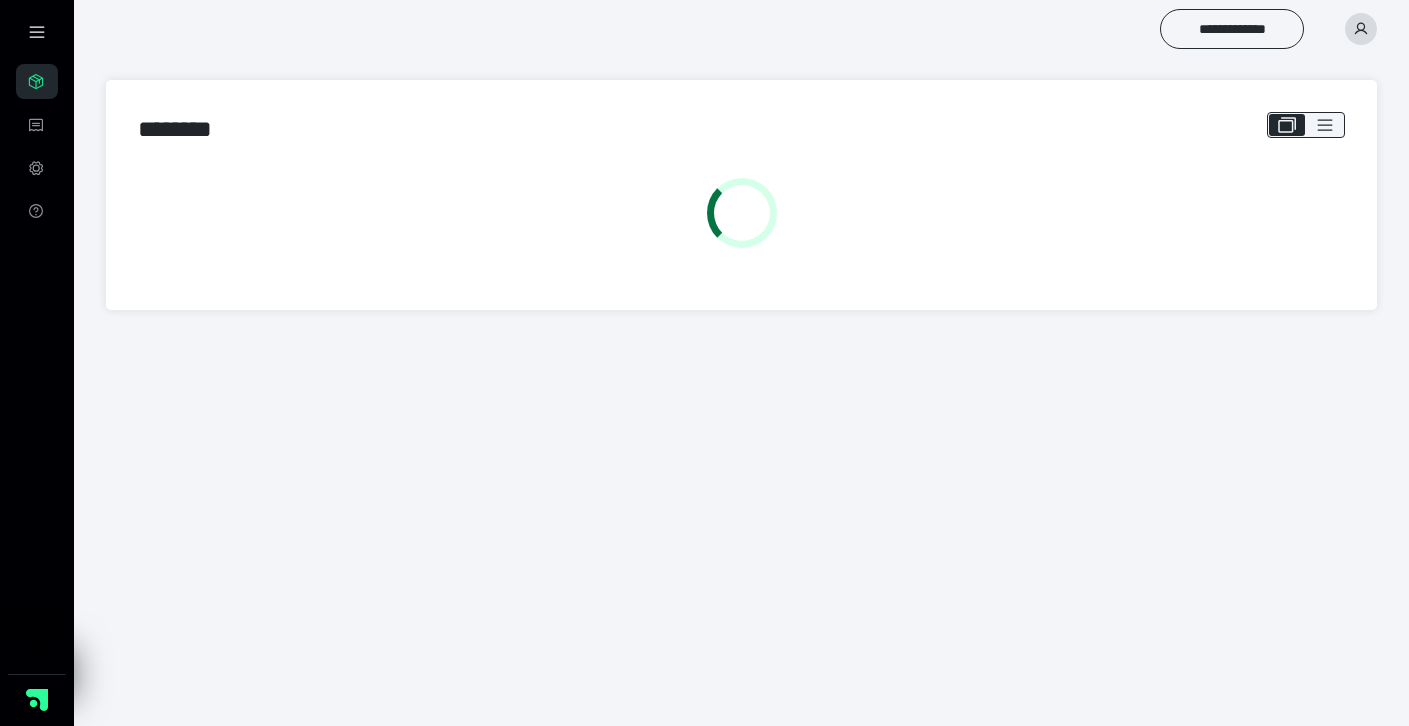 scroll, scrollTop: 0, scrollLeft: 0, axis: both 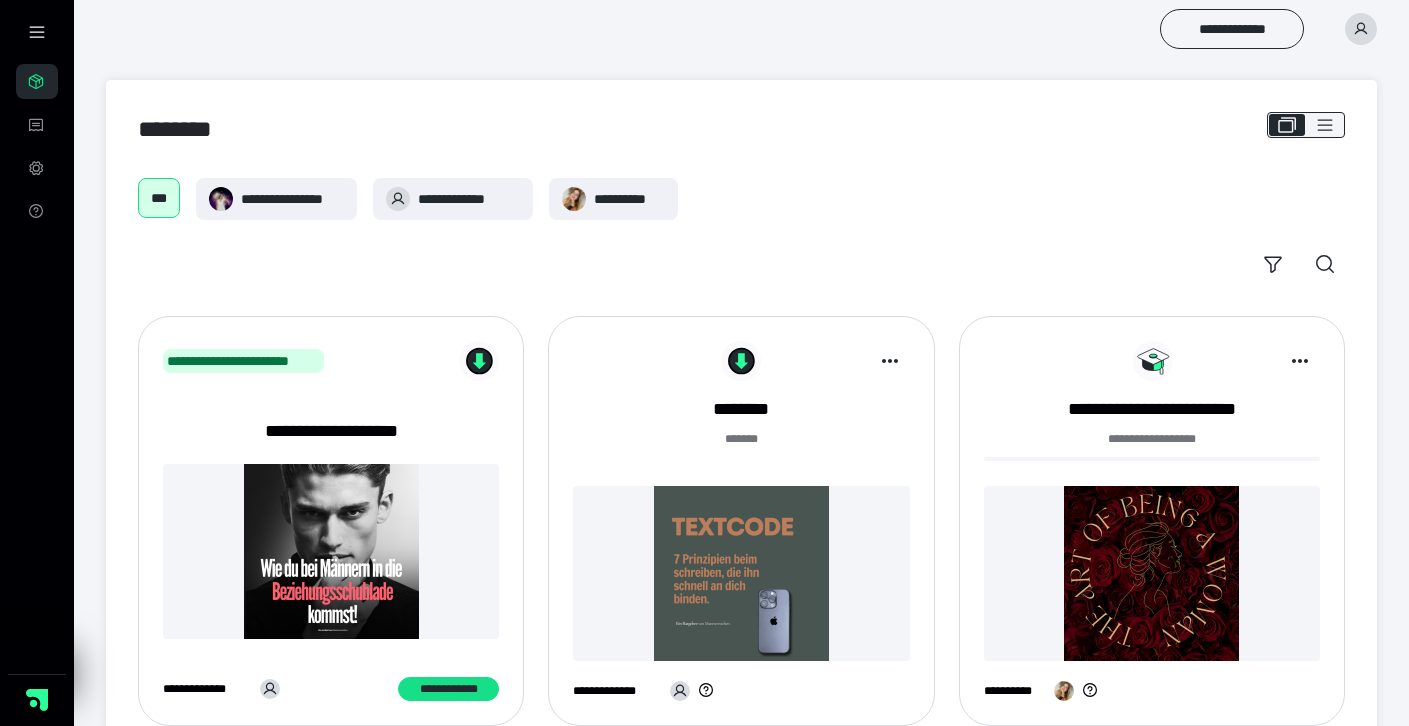 click at bounding box center (331, 551) 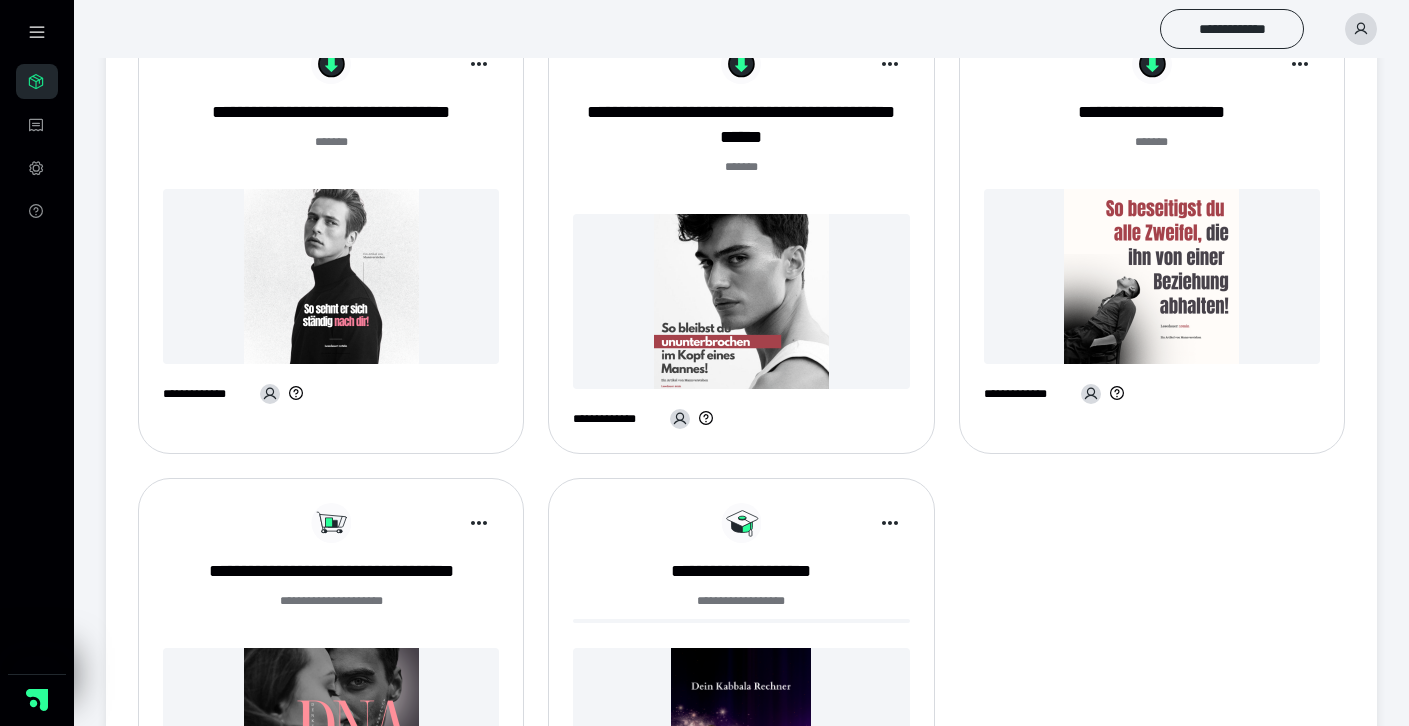 scroll, scrollTop: 1496, scrollLeft: 0, axis: vertical 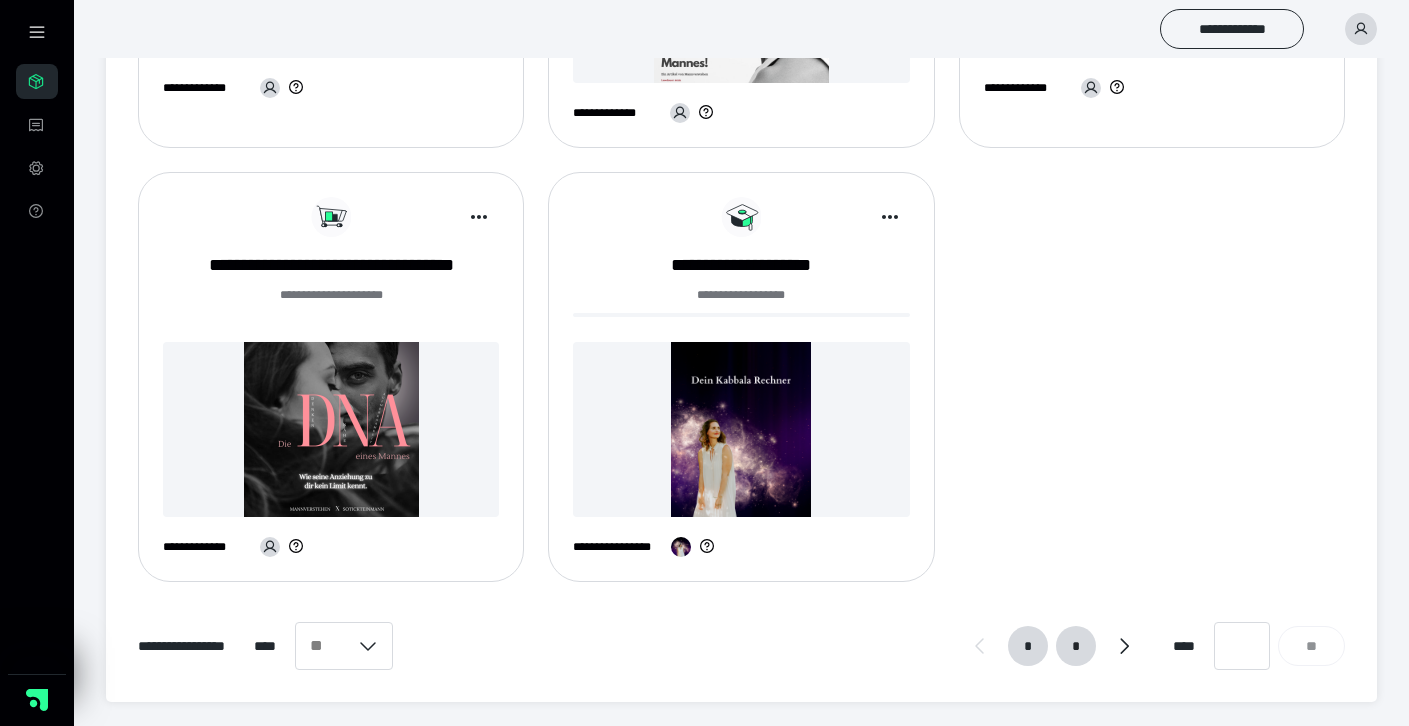 click on "*" at bounding box center (1075, 646) 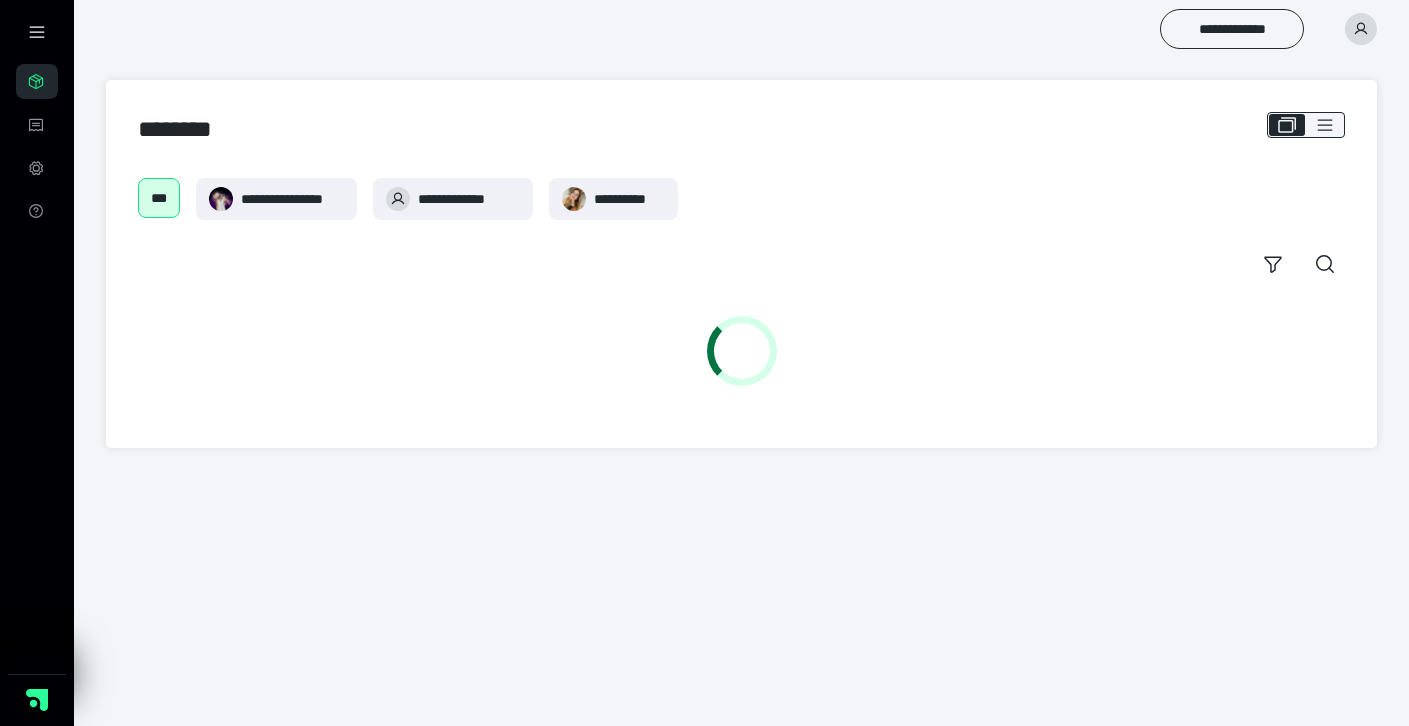 scroll, scrollTop: 0, scrollLeft: 0, axis: both 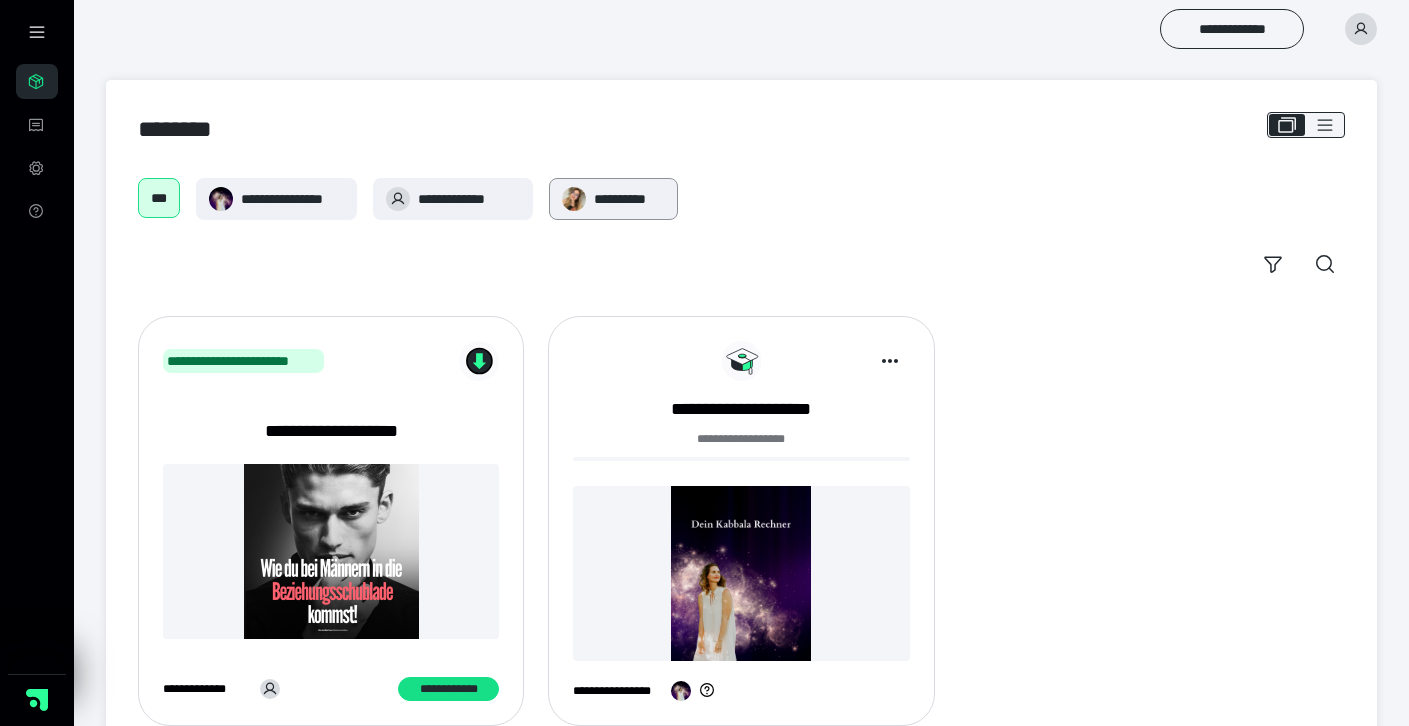click on "**********" at bounding box center (629, 199) 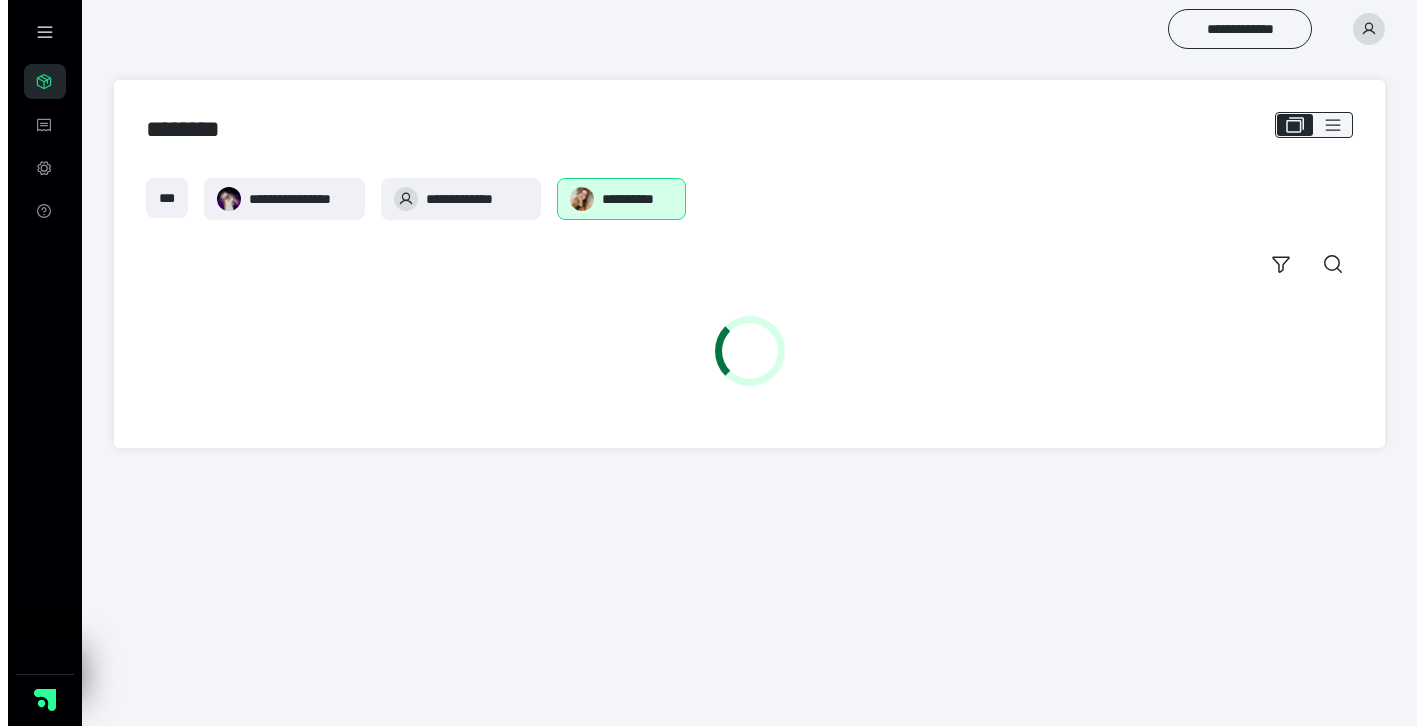 scroll, scrollTop: 0, scrollLeft: 0, axis: both 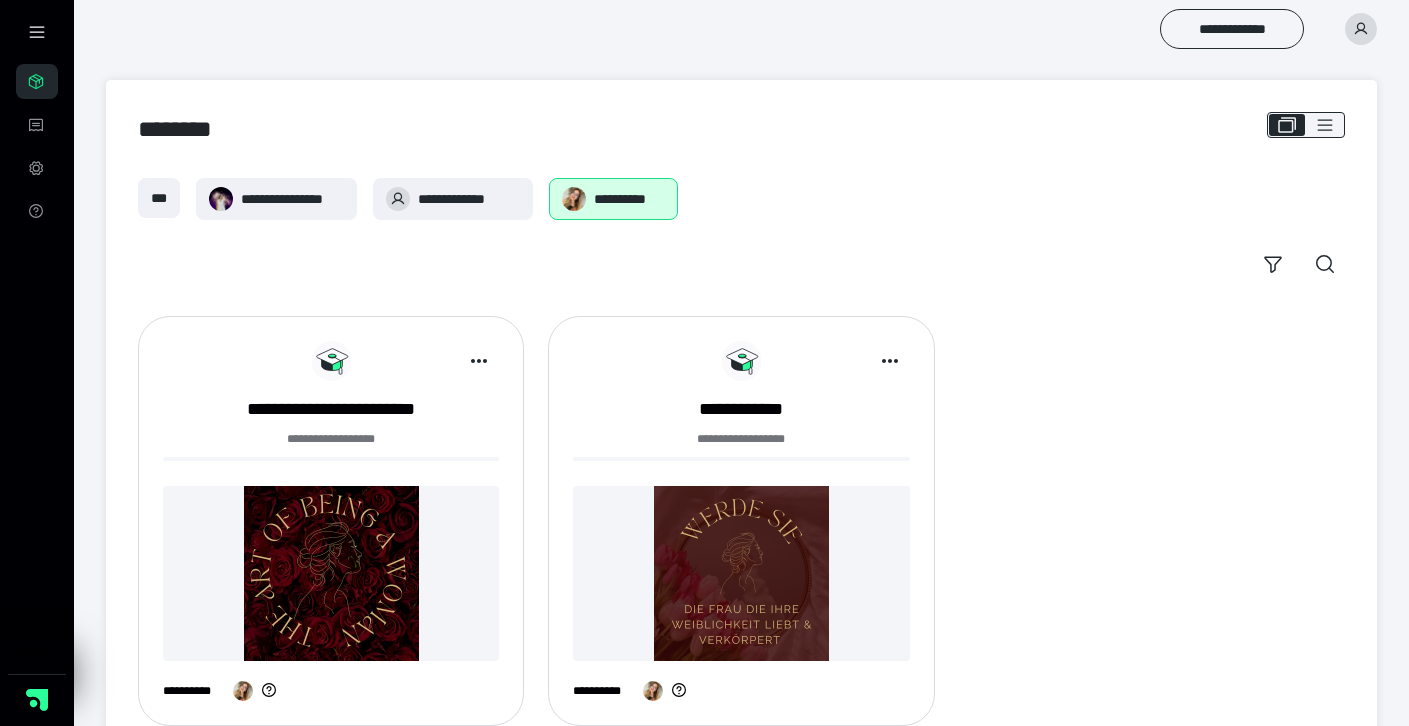 click on "**********" at bounding box center [331, 529] 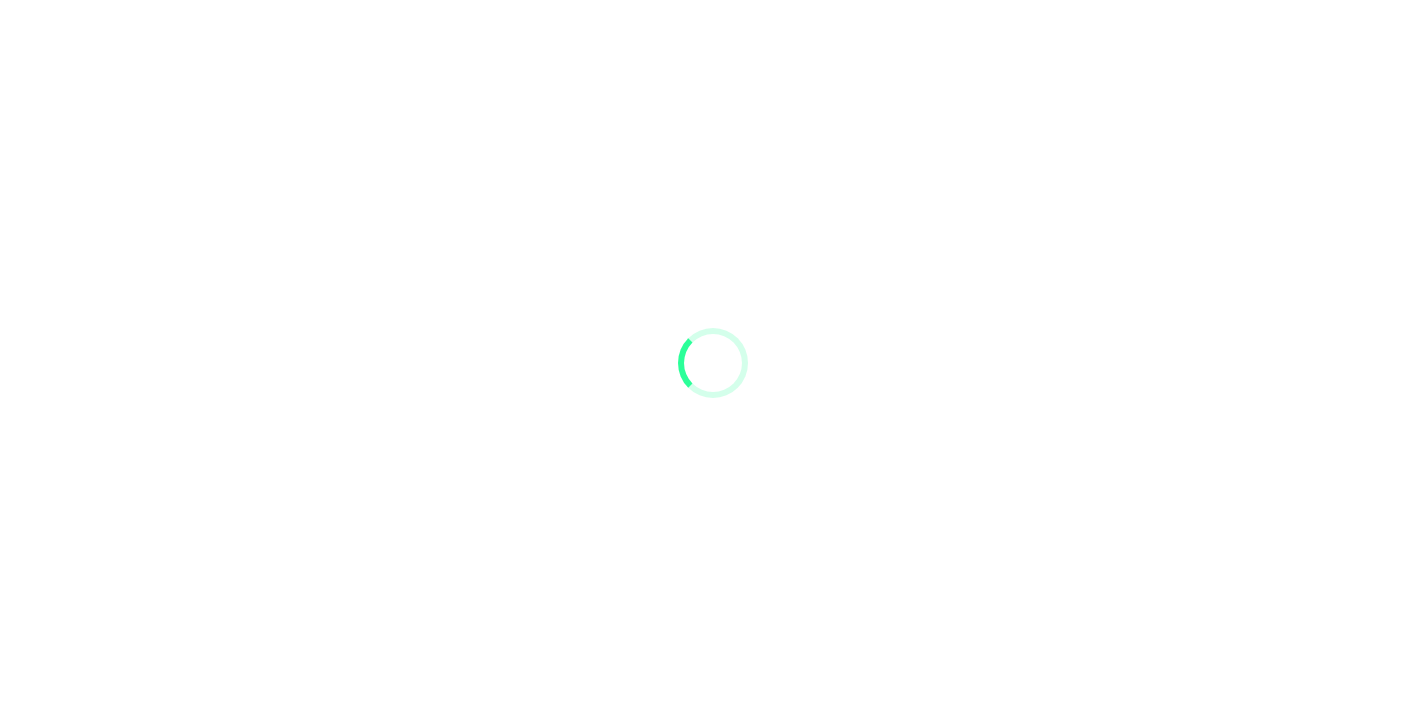scroll, scrollTop: 0, scrollLeft: 0, axis: both 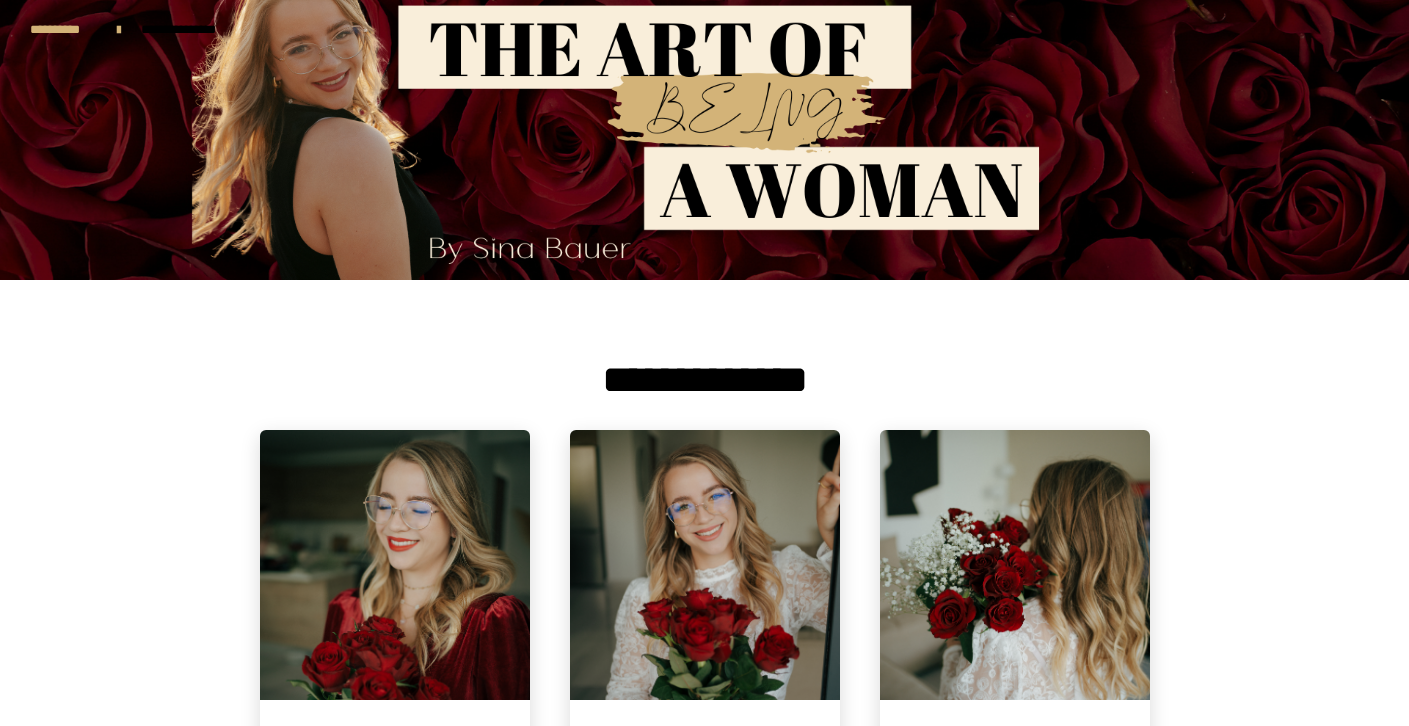 click on "**********" at bounding box center (704, 1202) 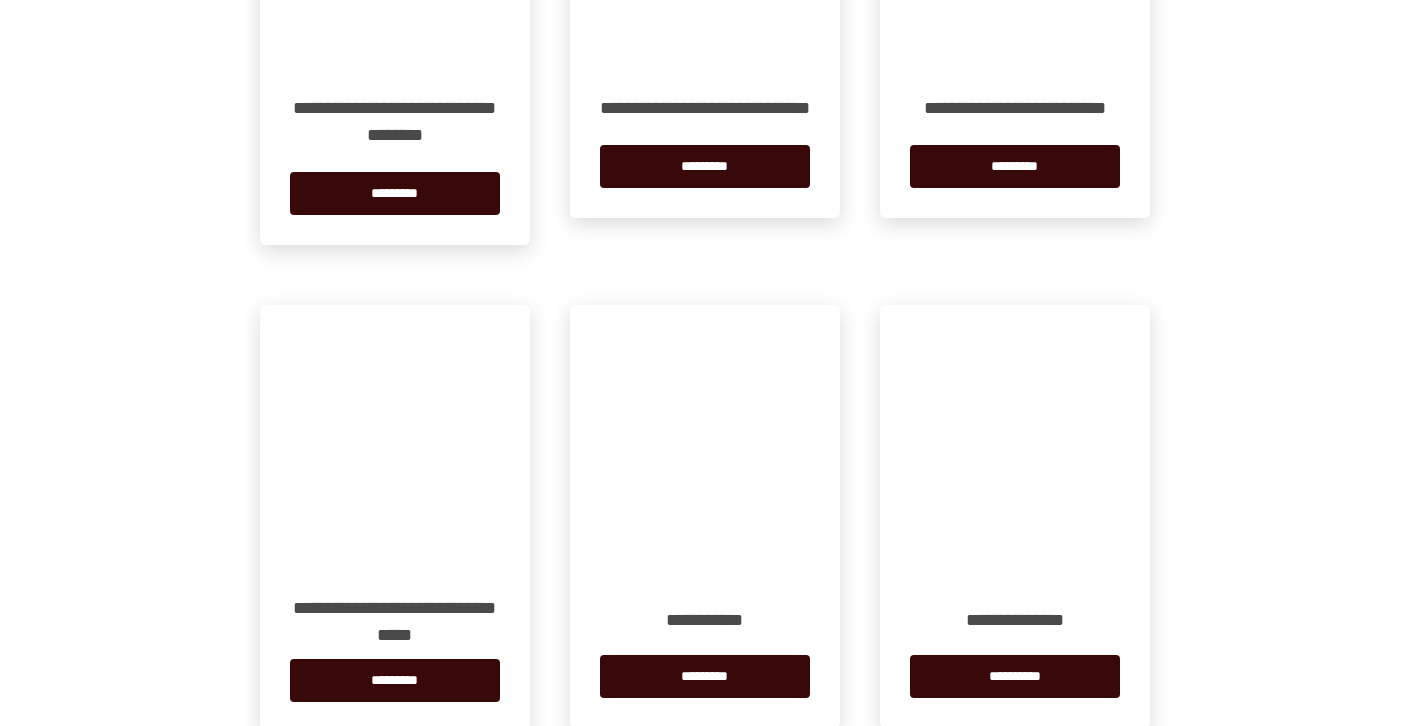 scroll, scrollTop: 1679, scrollLeft: 0, axis: vertical 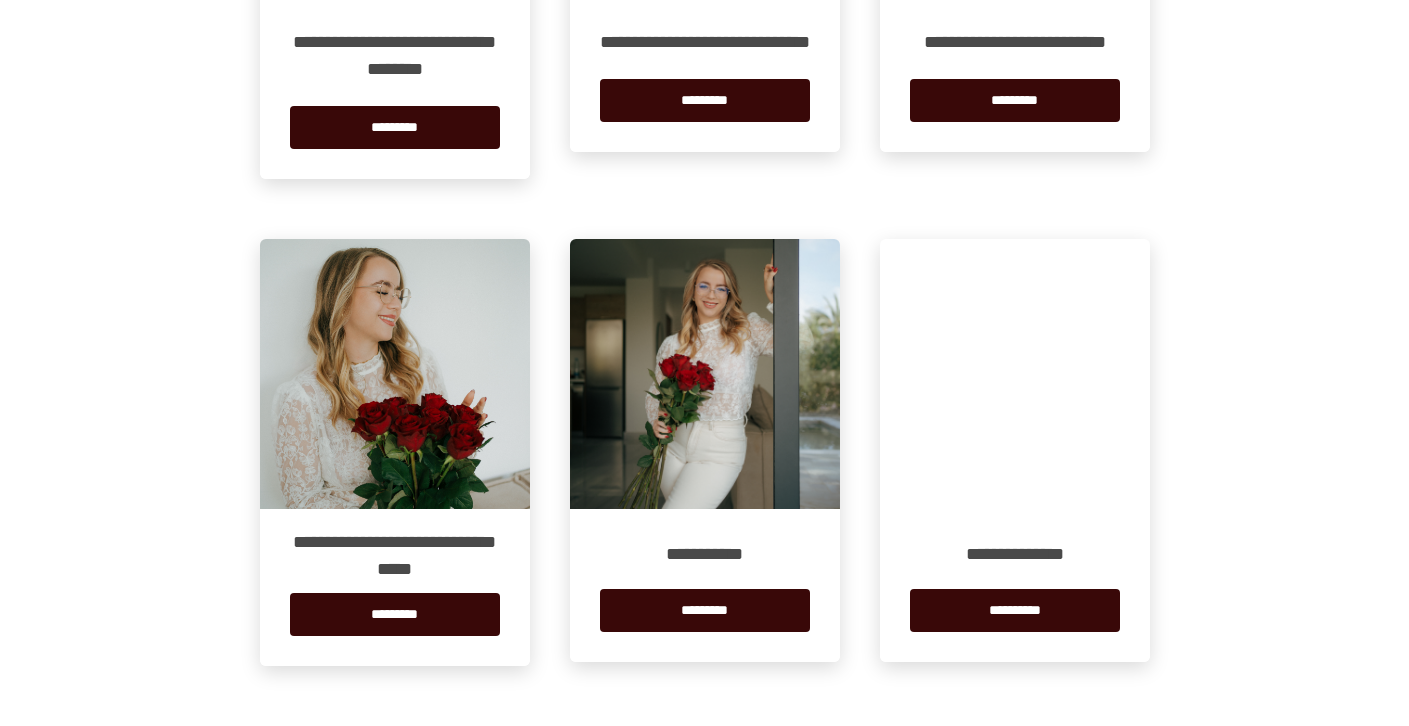 click at bounding box center [1015, 374] 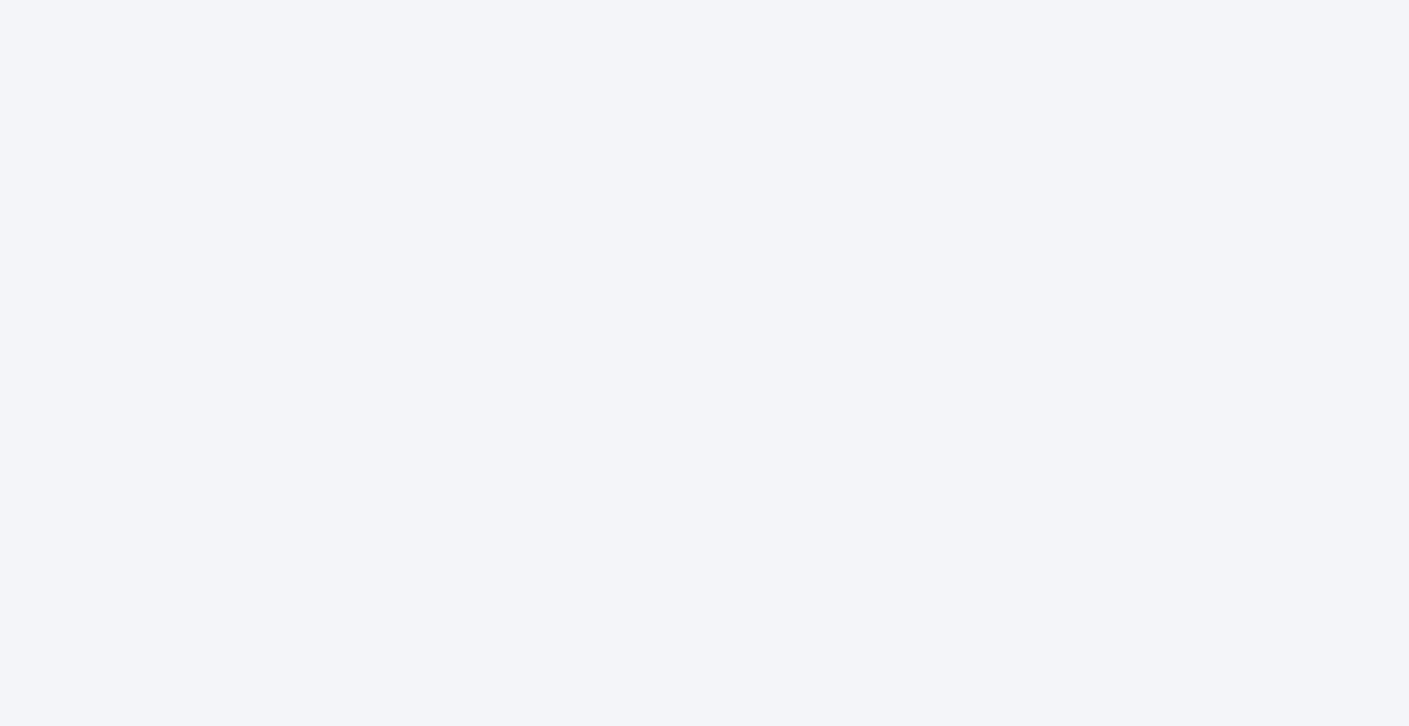 scroll, scrollTop: 0, scrollLeft: 0, axis: both 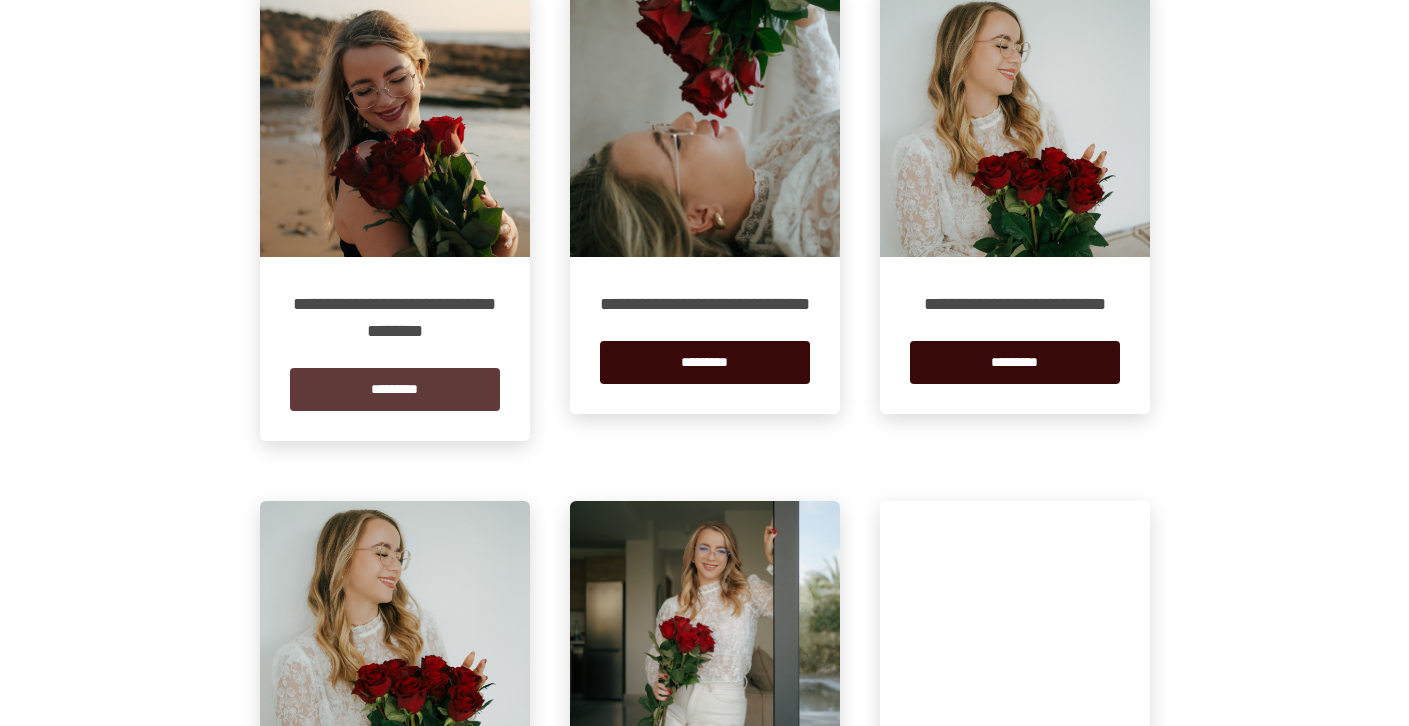 click on "*********" at bounding box center (395, 389) 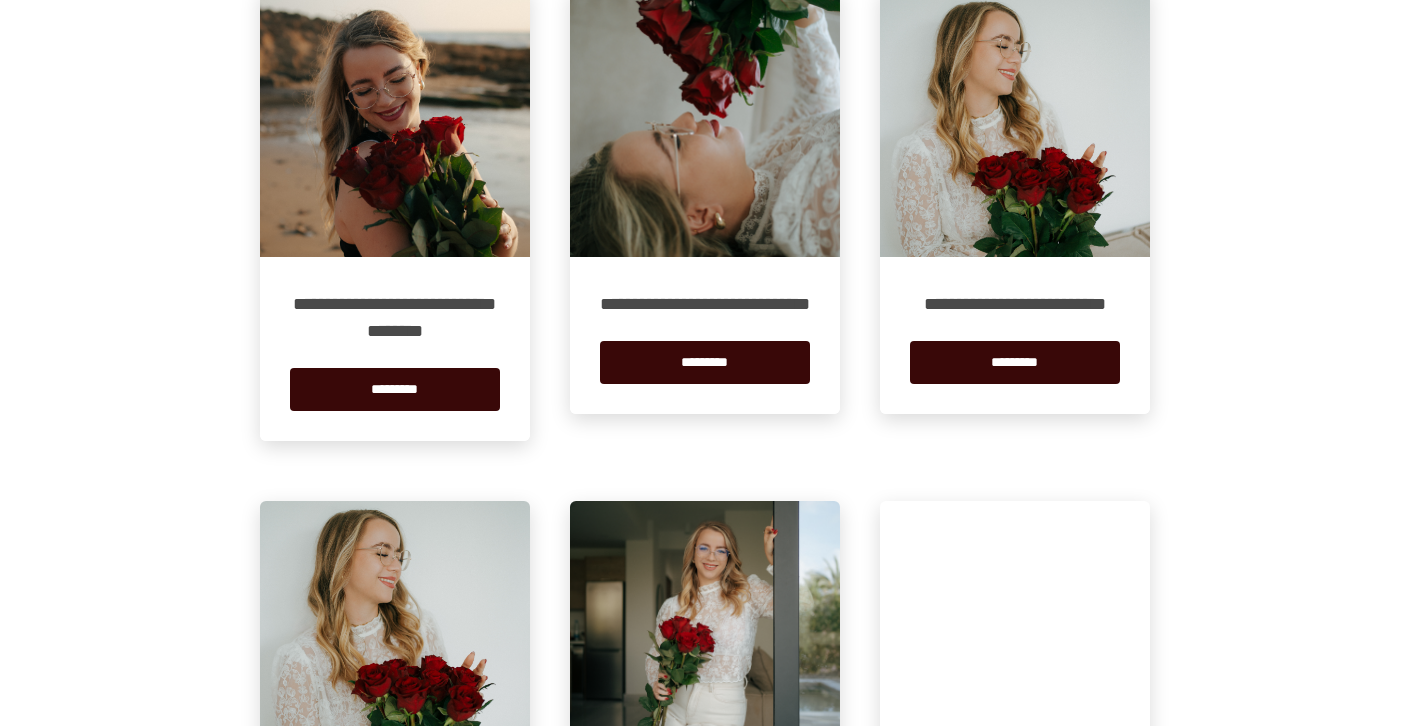 scroll, scrollTop: 0, scrollLeft: 0, axis: both 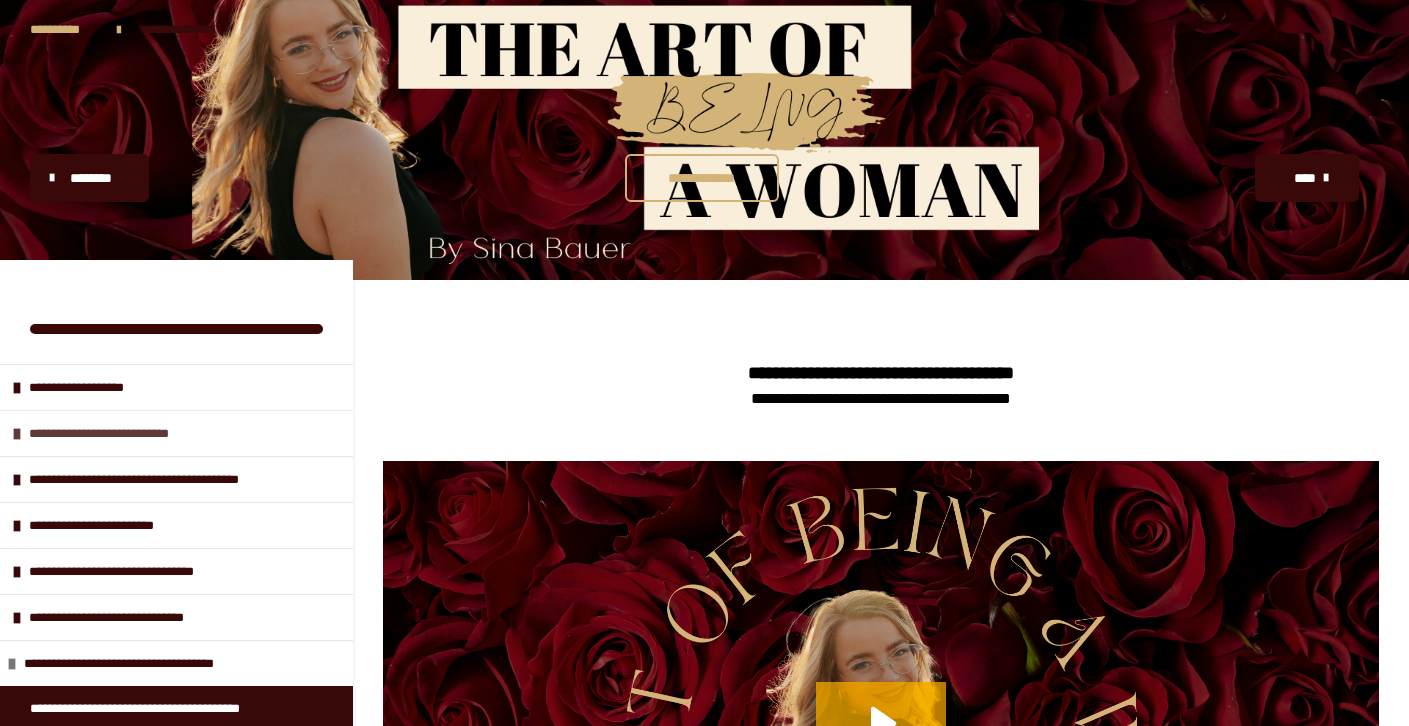 click on "**********" at bounding box center [176, 433] 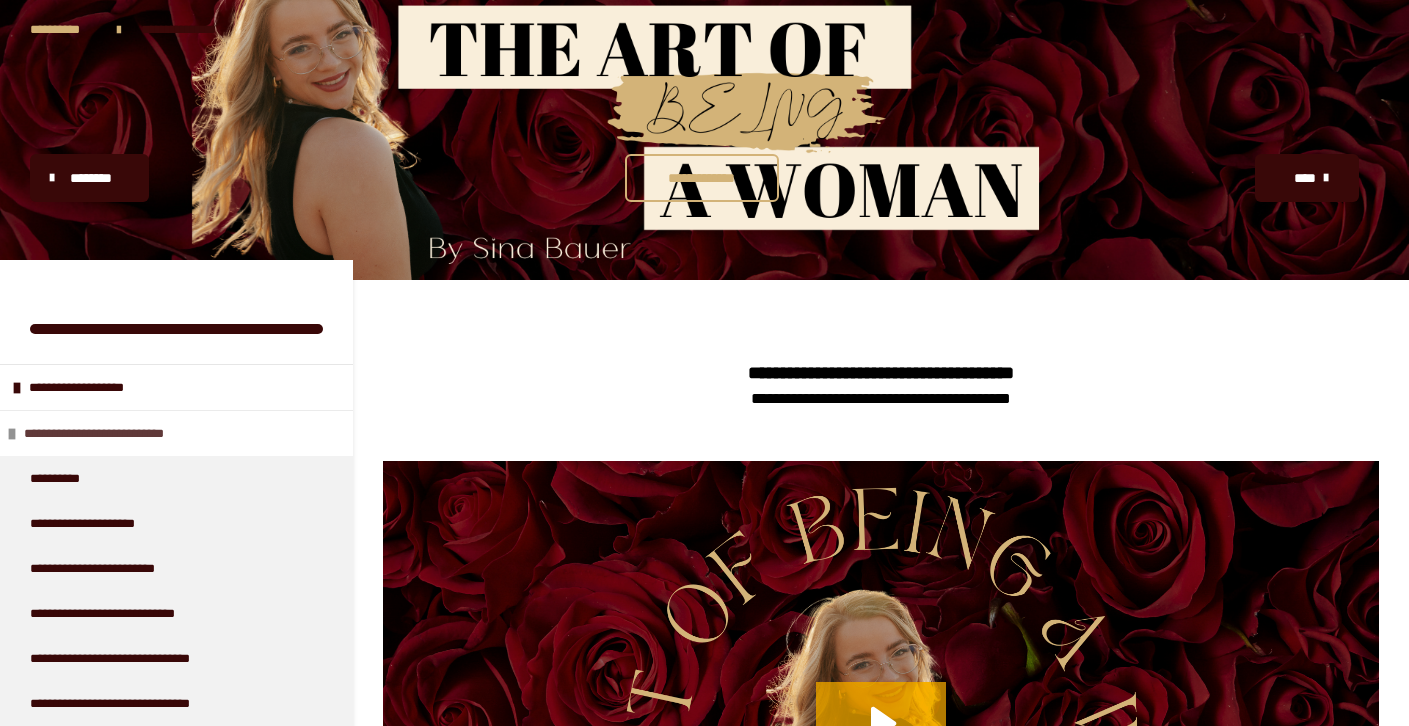 click on "**********" at bounding box center (118, 433) 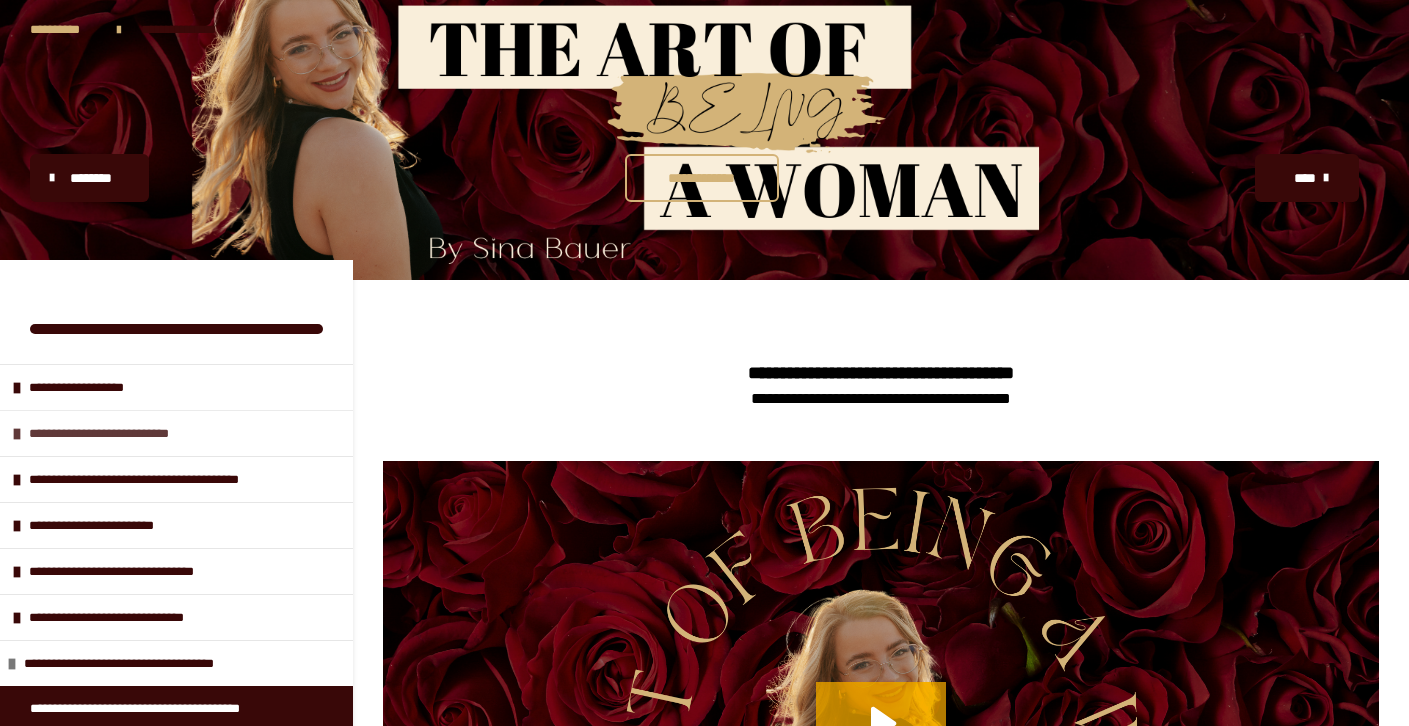click on "**********" at bounding box center (123, 433) 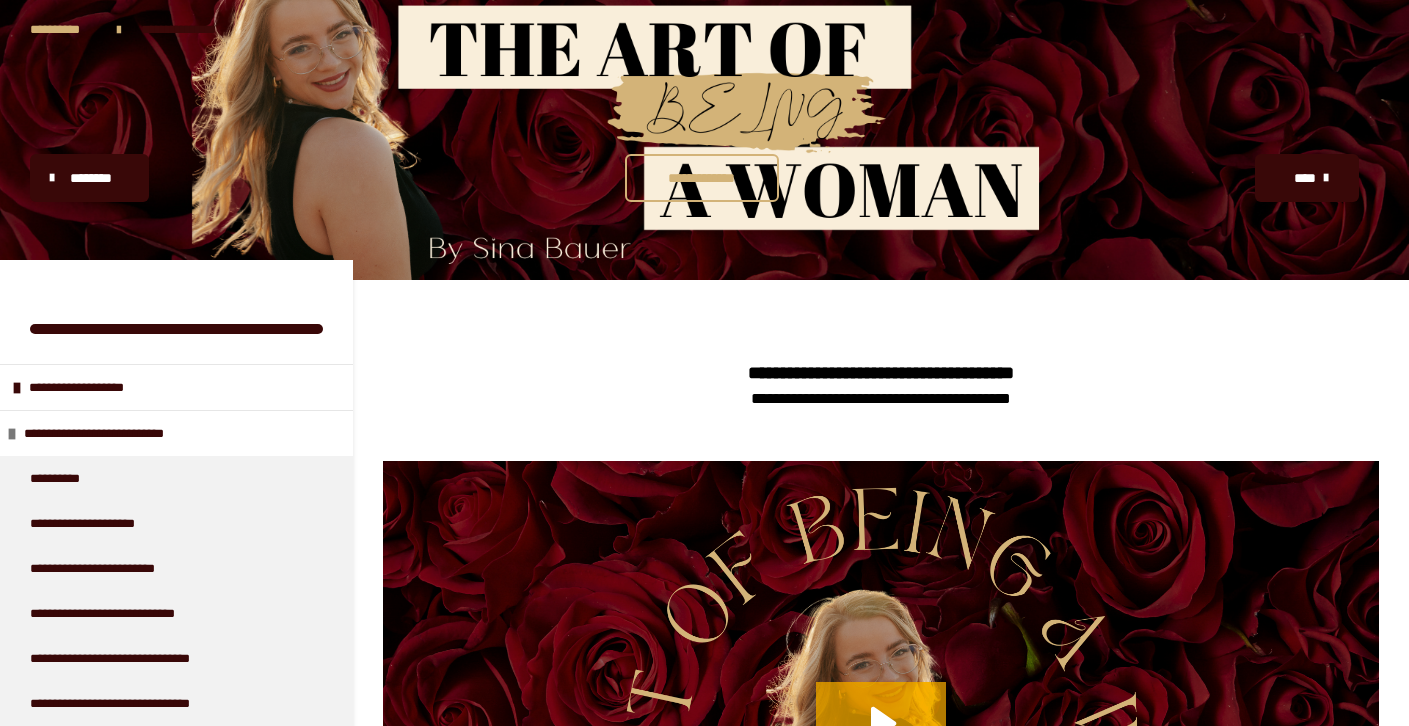 click at bounding box center (1326, 178) 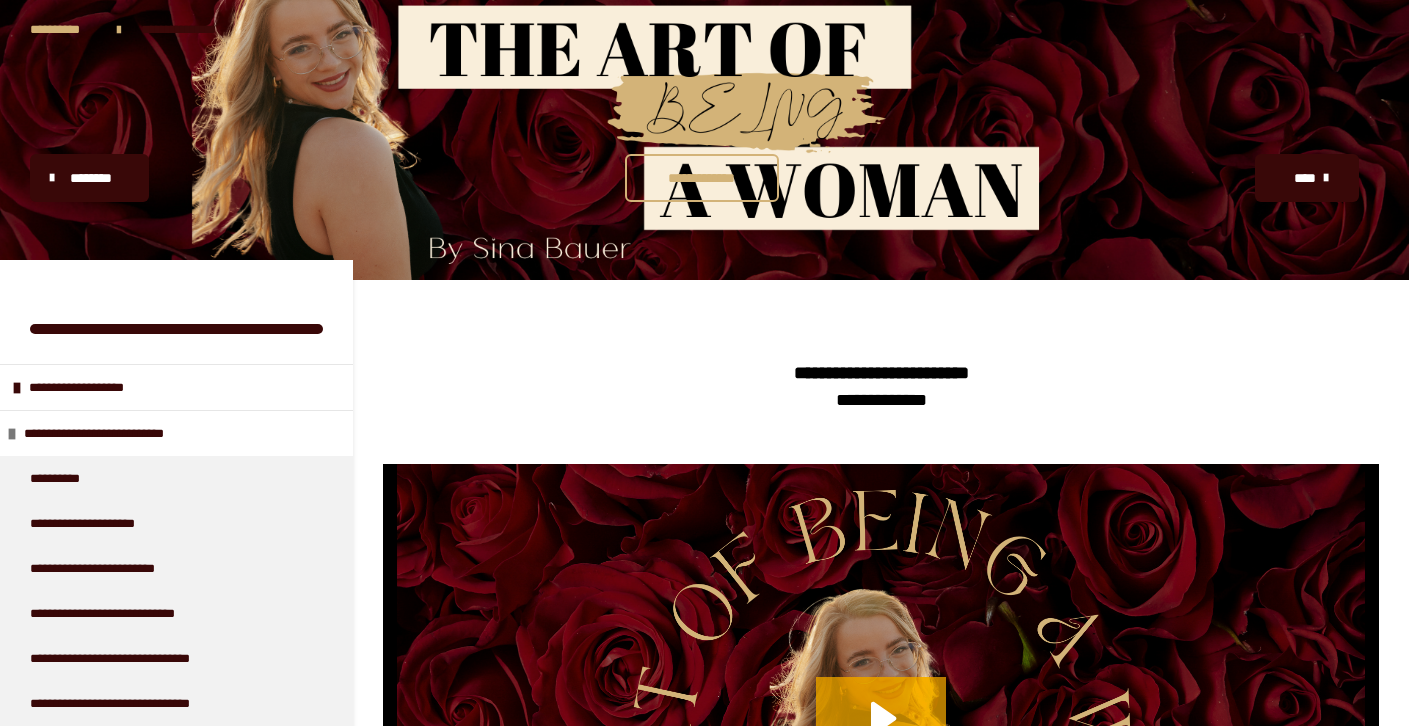 click on "********" at bounding box center (91, 178) 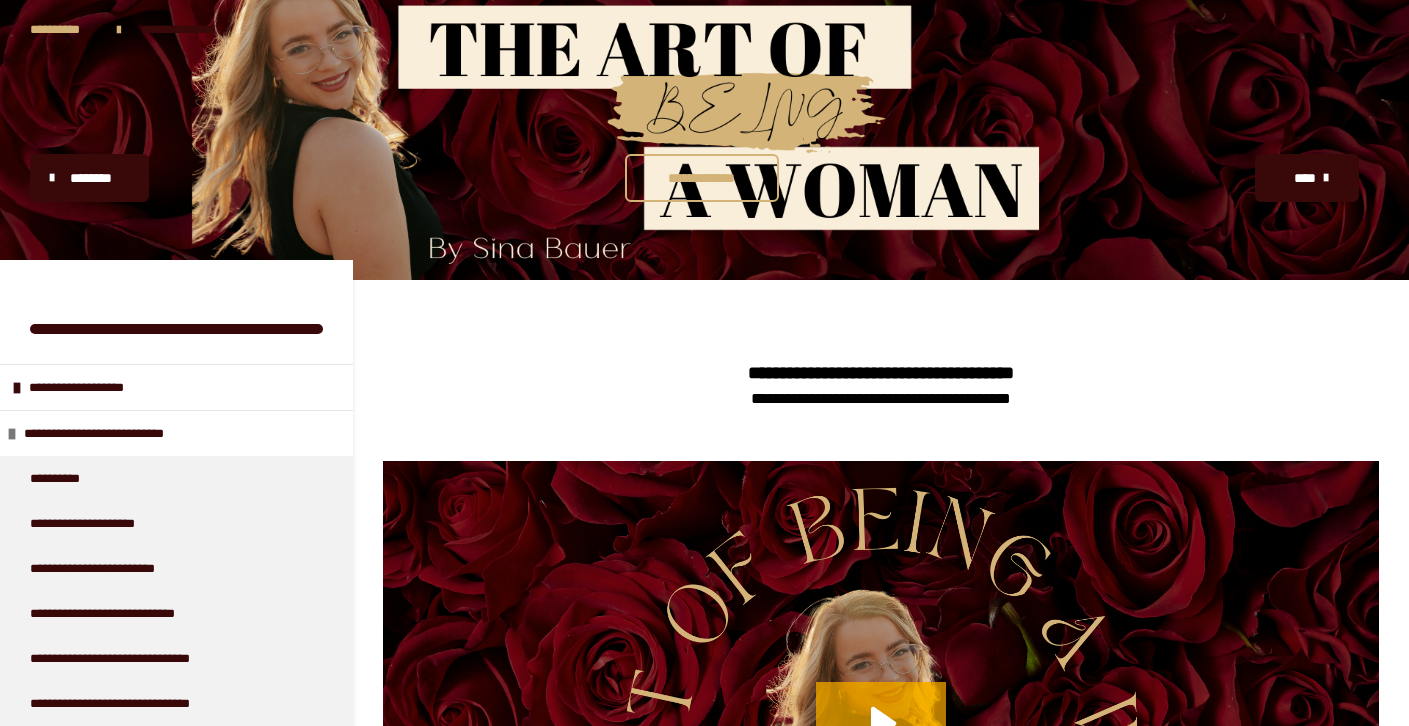 click on "********" at bounding box center [91, 178] 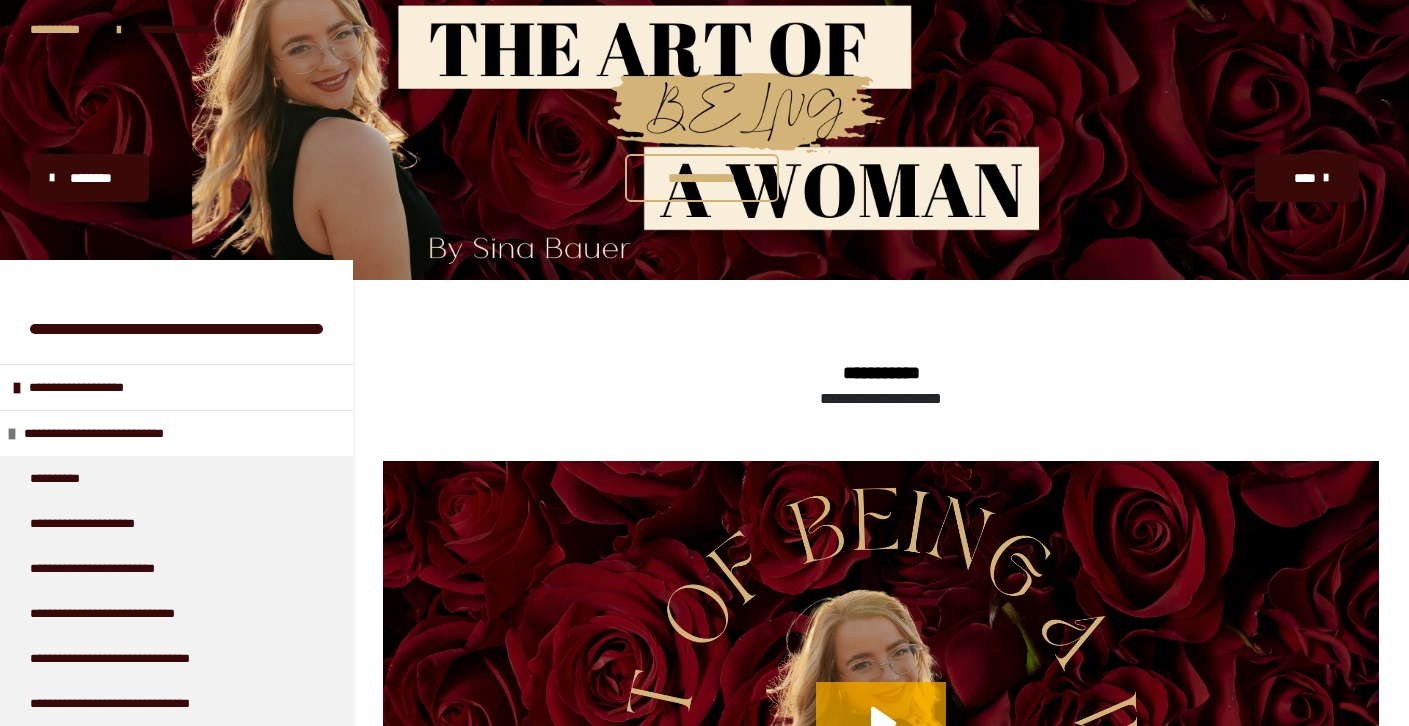 click on "********" at bounding box center (91, 178) 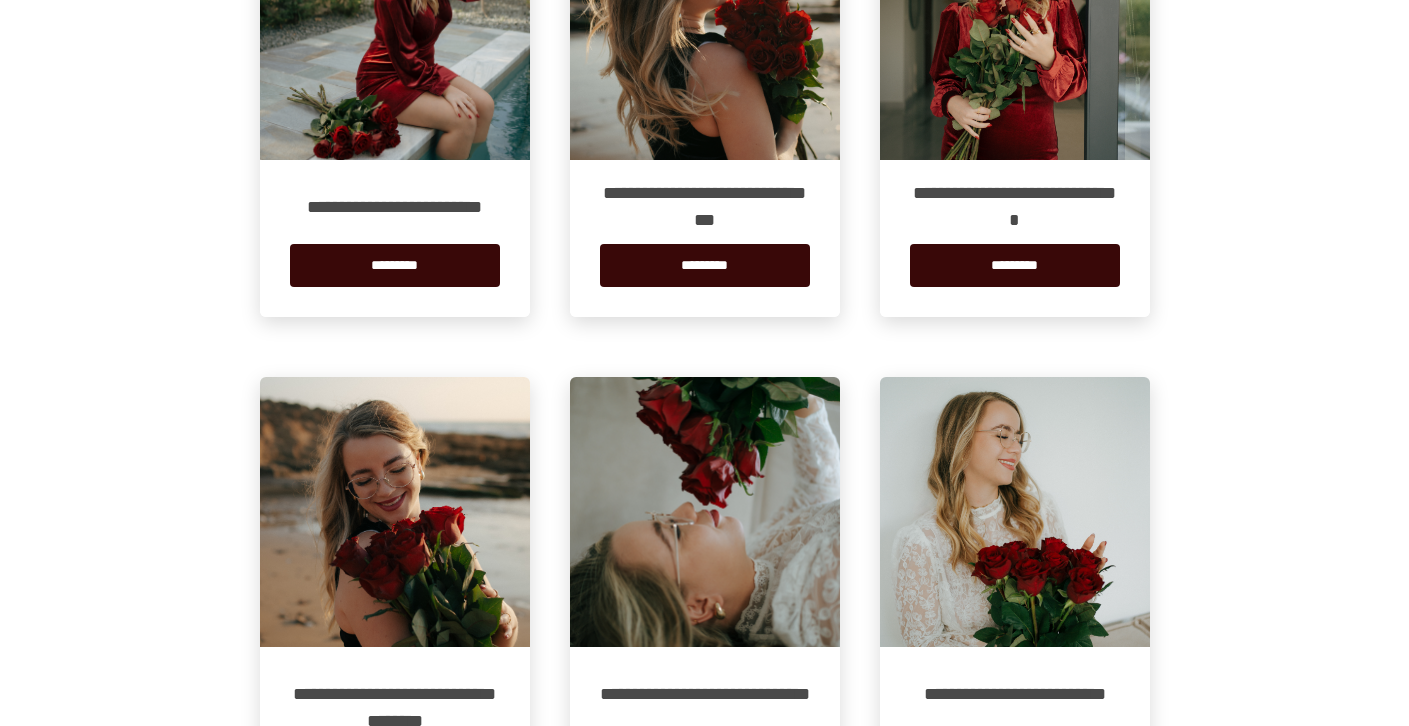 scroll, scrollTop: 1116, scrollLeft: 0, axis: vertical 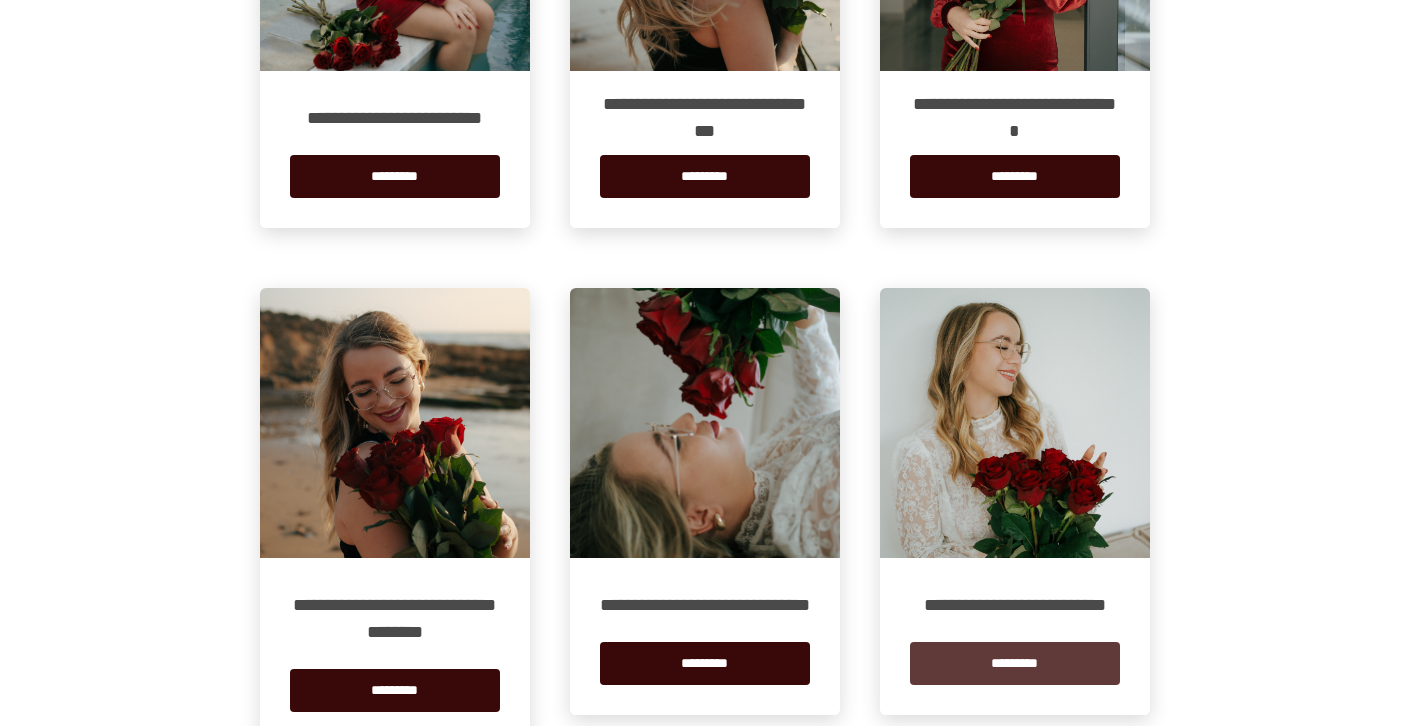 click on "*********" at bounding box center (1015, 663) 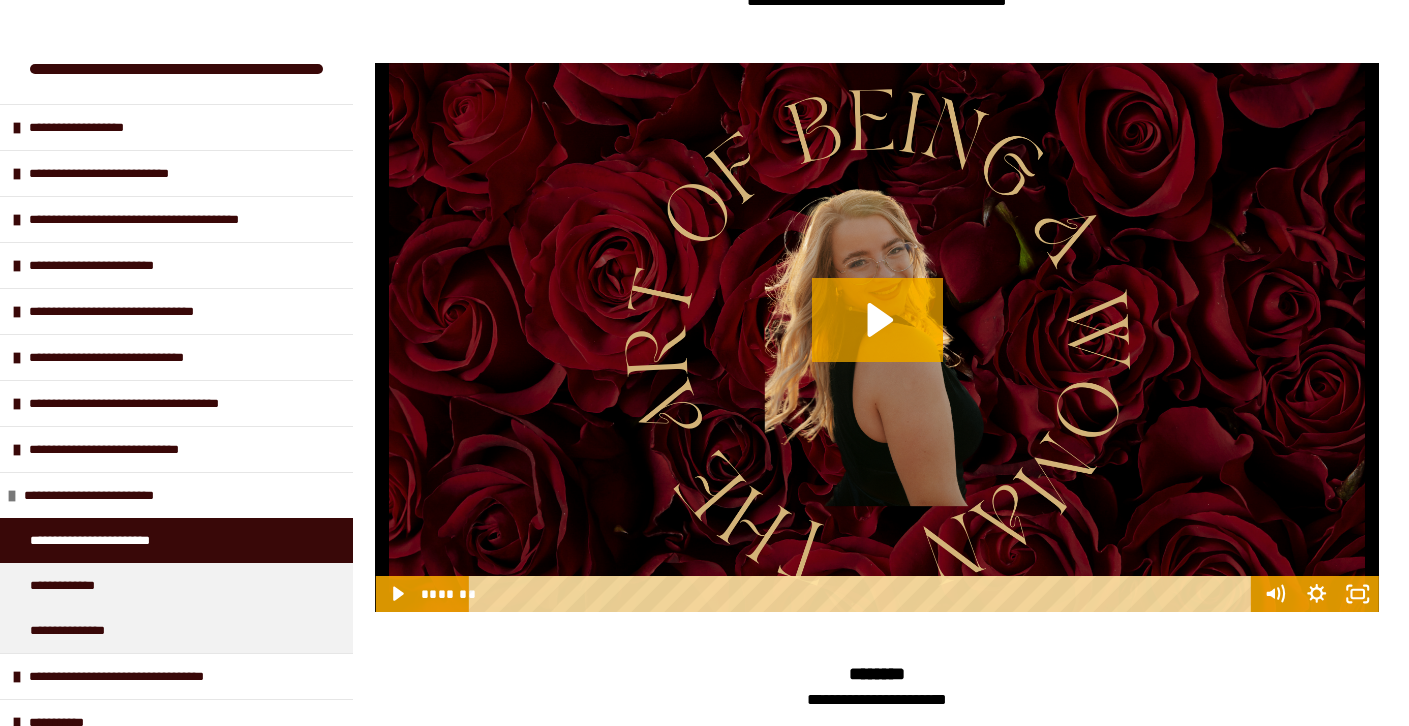 scroll, scrollTop: 394, scrollLeft: 0, axis: vertical 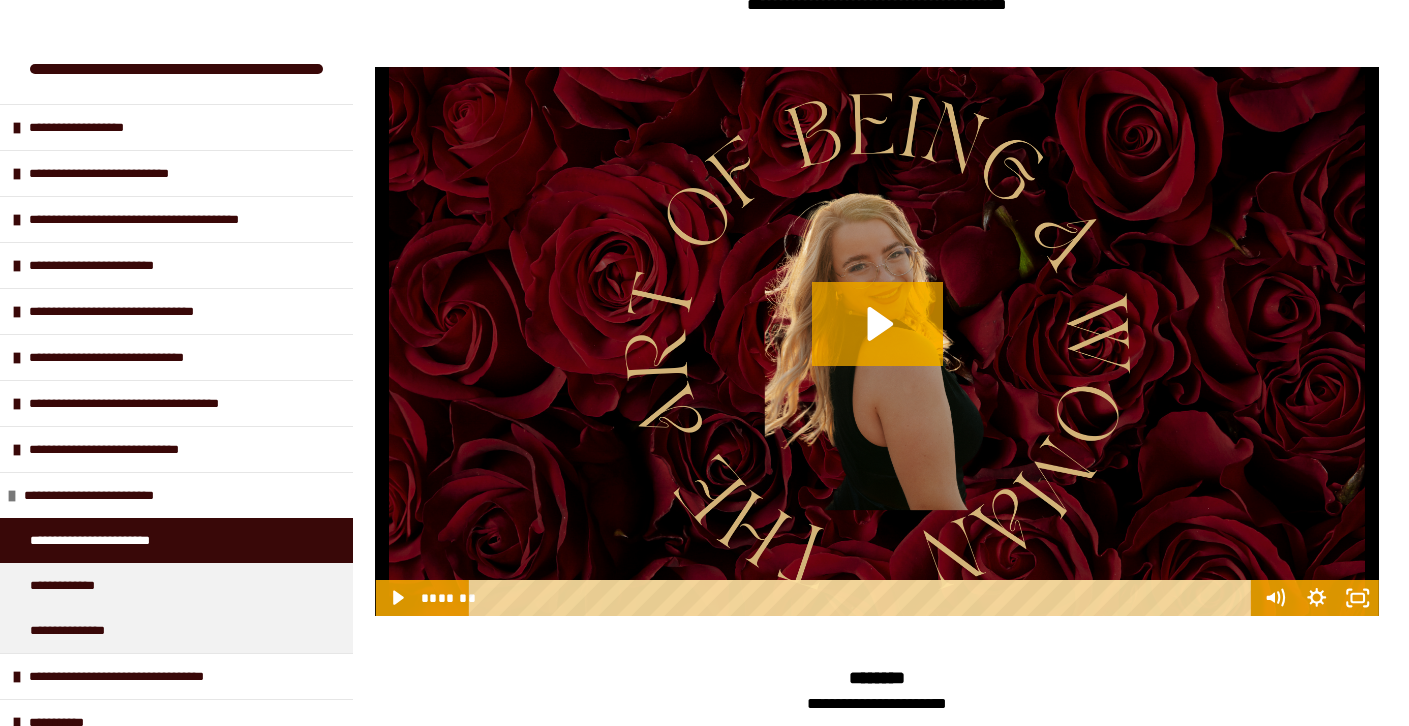 drag, startPoint x: 1395, startPoint y: 209, endPoint x: 1411, endPoint y: 432, distance: 223.57326 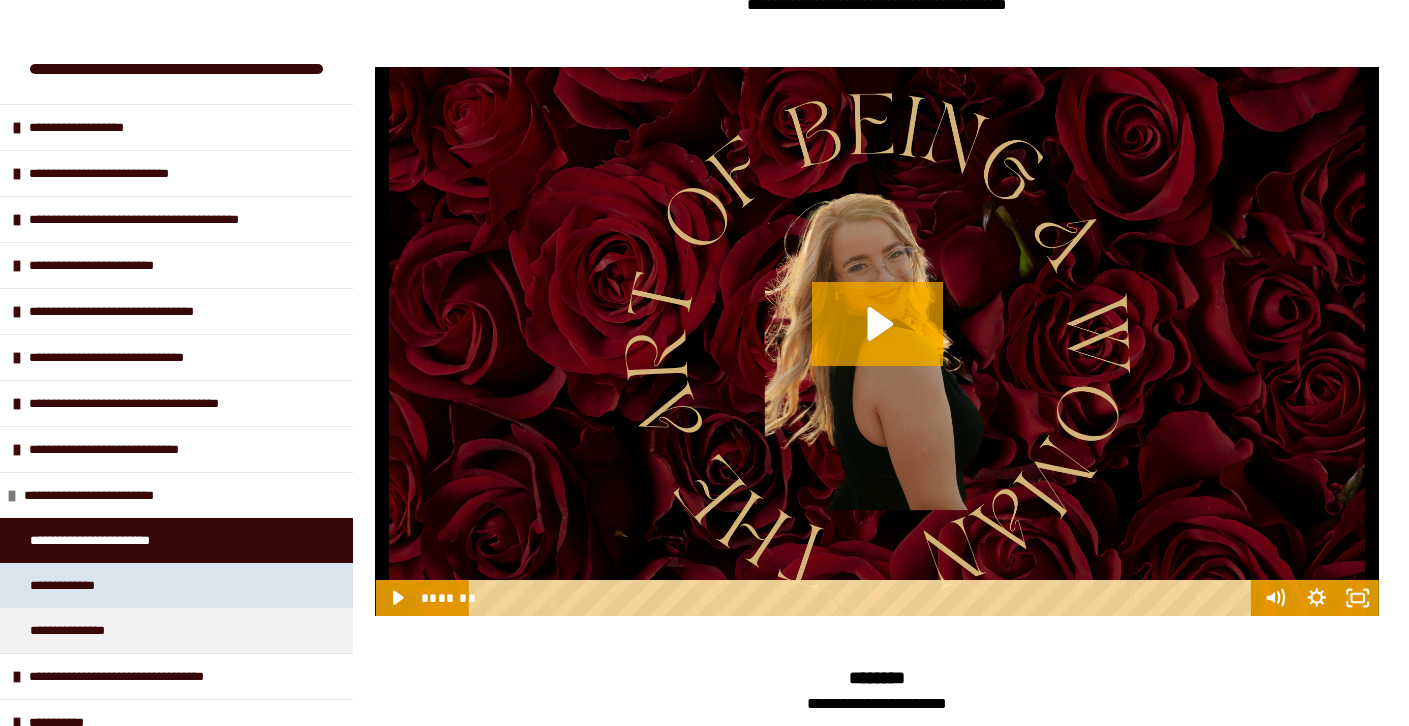 click on "**********" at bounding box center [80, 585] 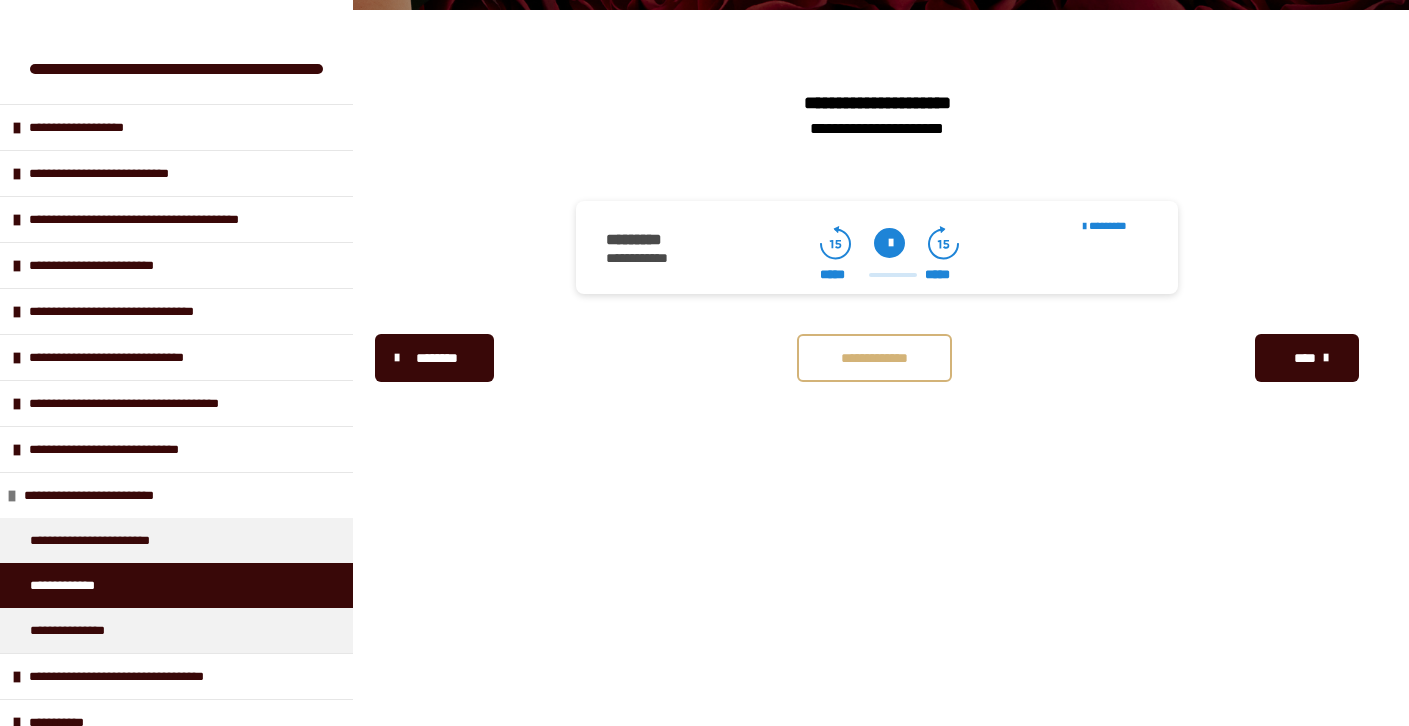 click at bounding box center [889, 243] 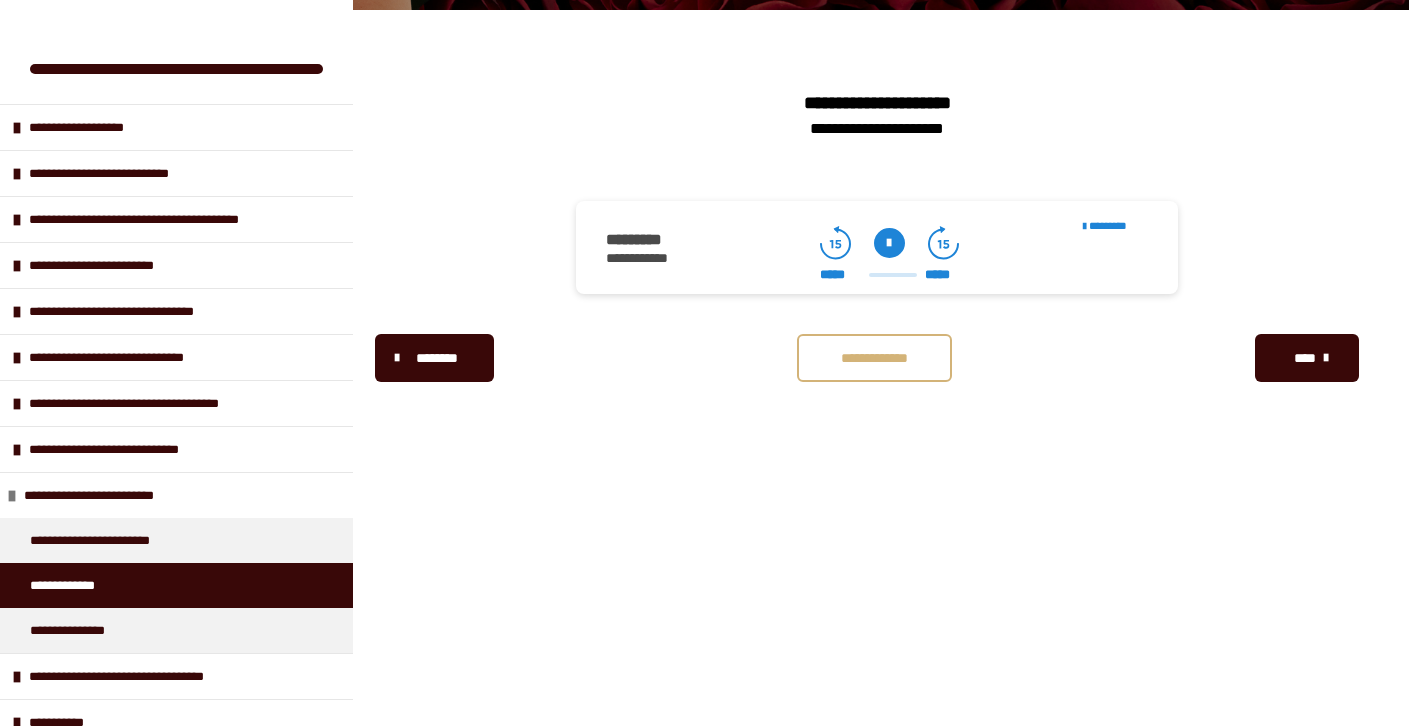 click at bounding box center [889, 243] 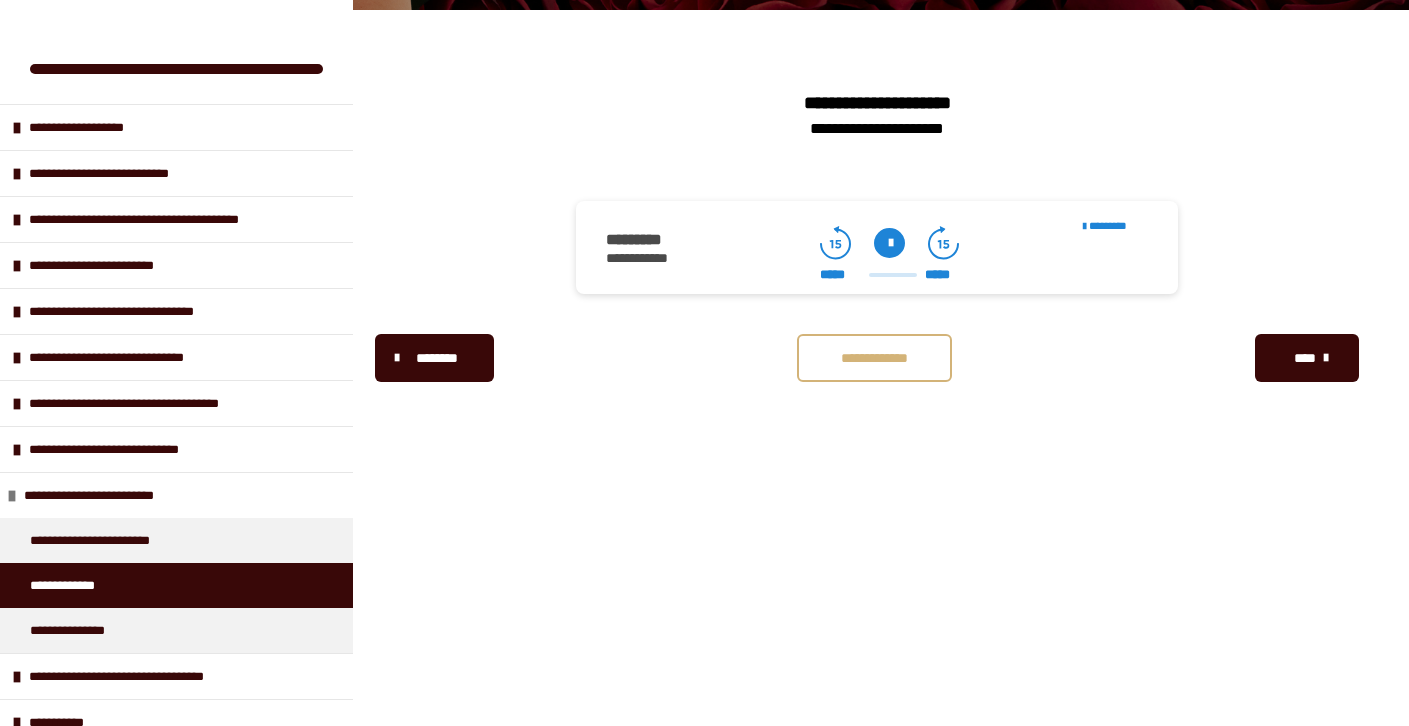 click 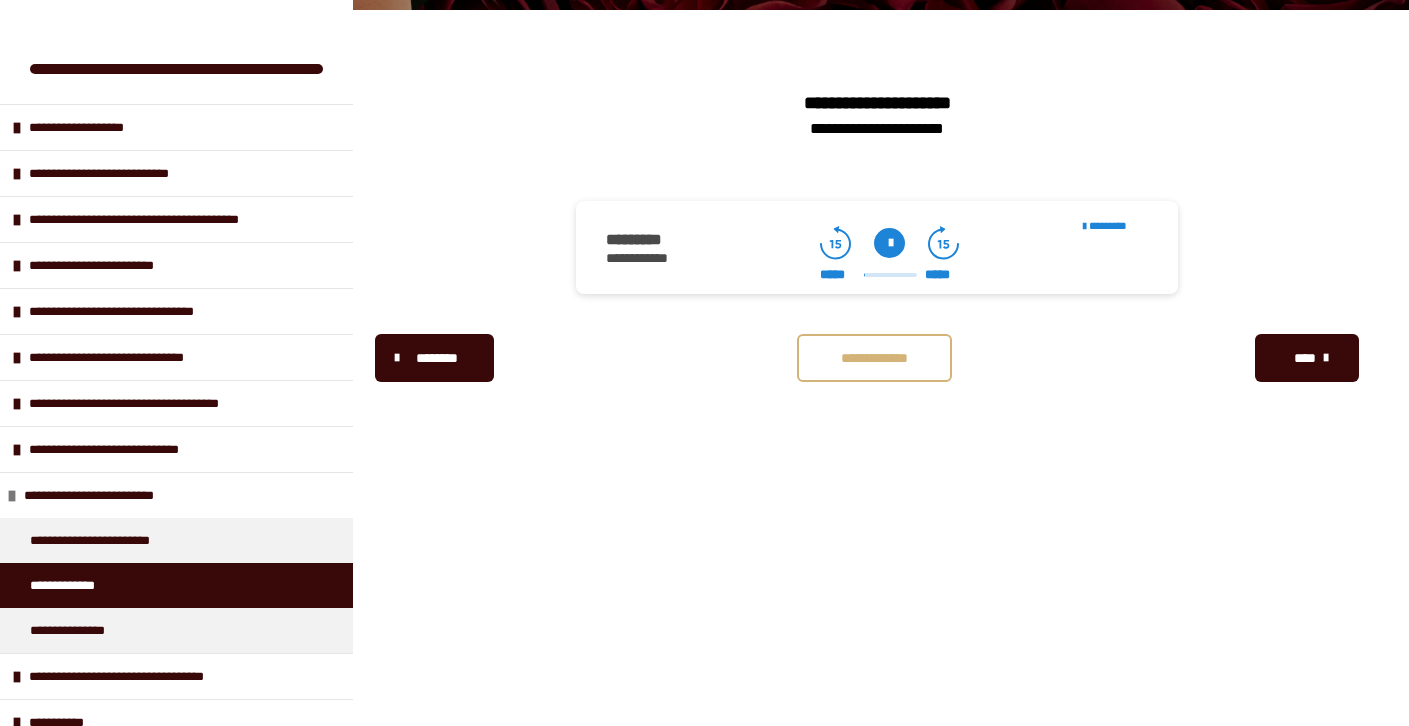 click at bounding box center (889, 243) 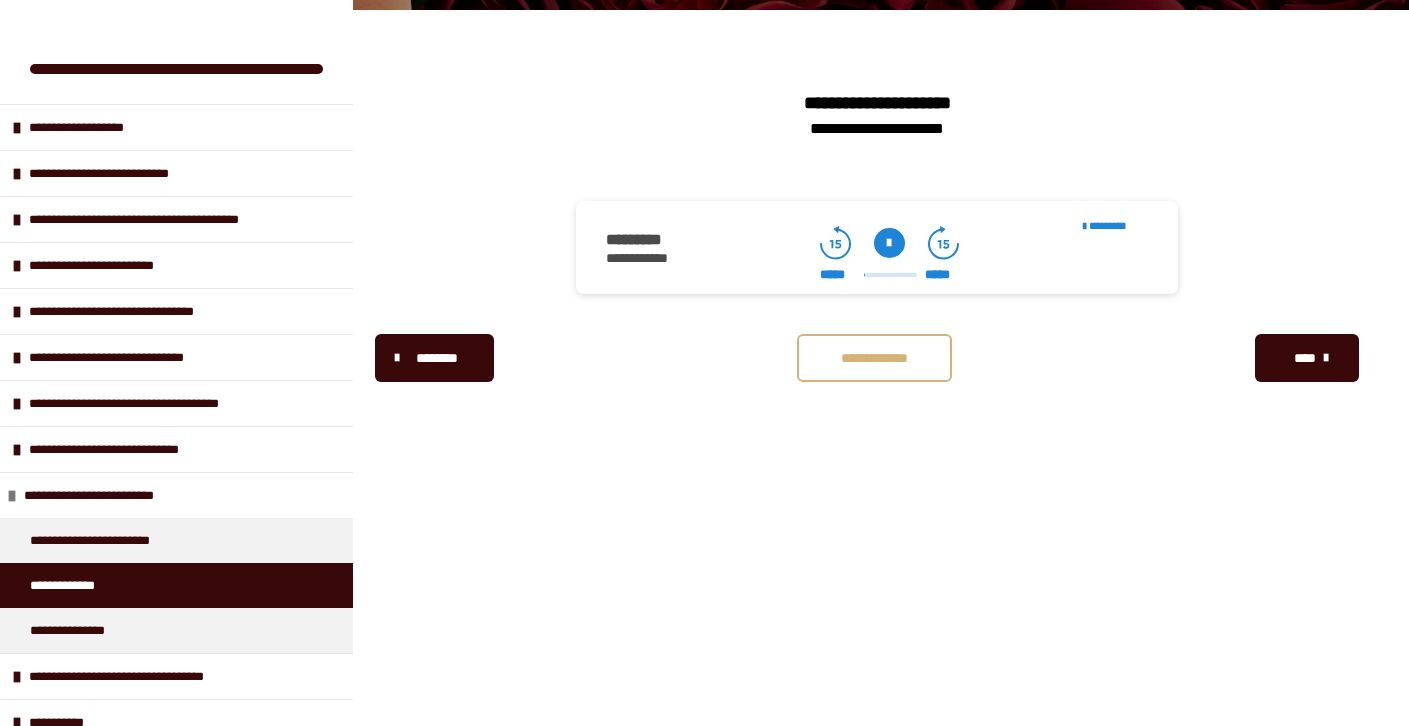 click at bounding box center [889, 243] 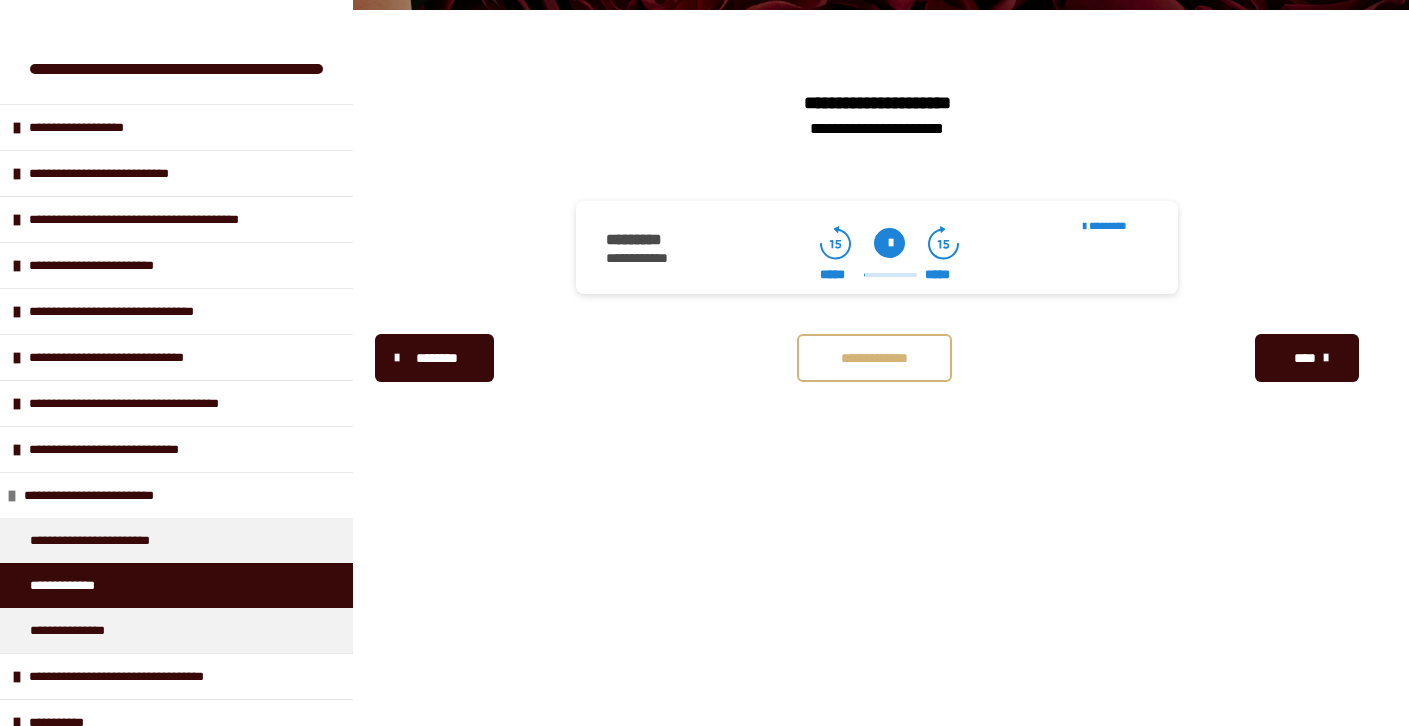 click at bounding box center [889, 243] 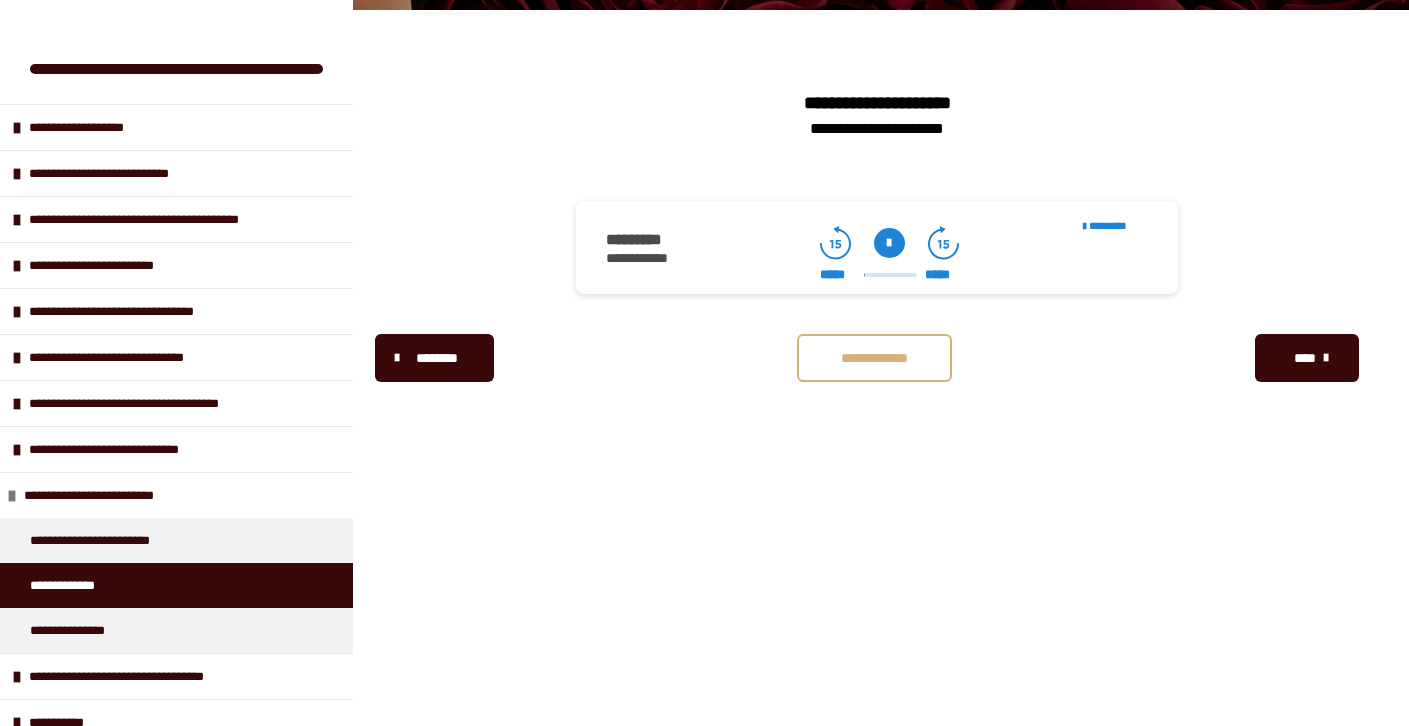 click on "*********" at bounding box center [656, 240] 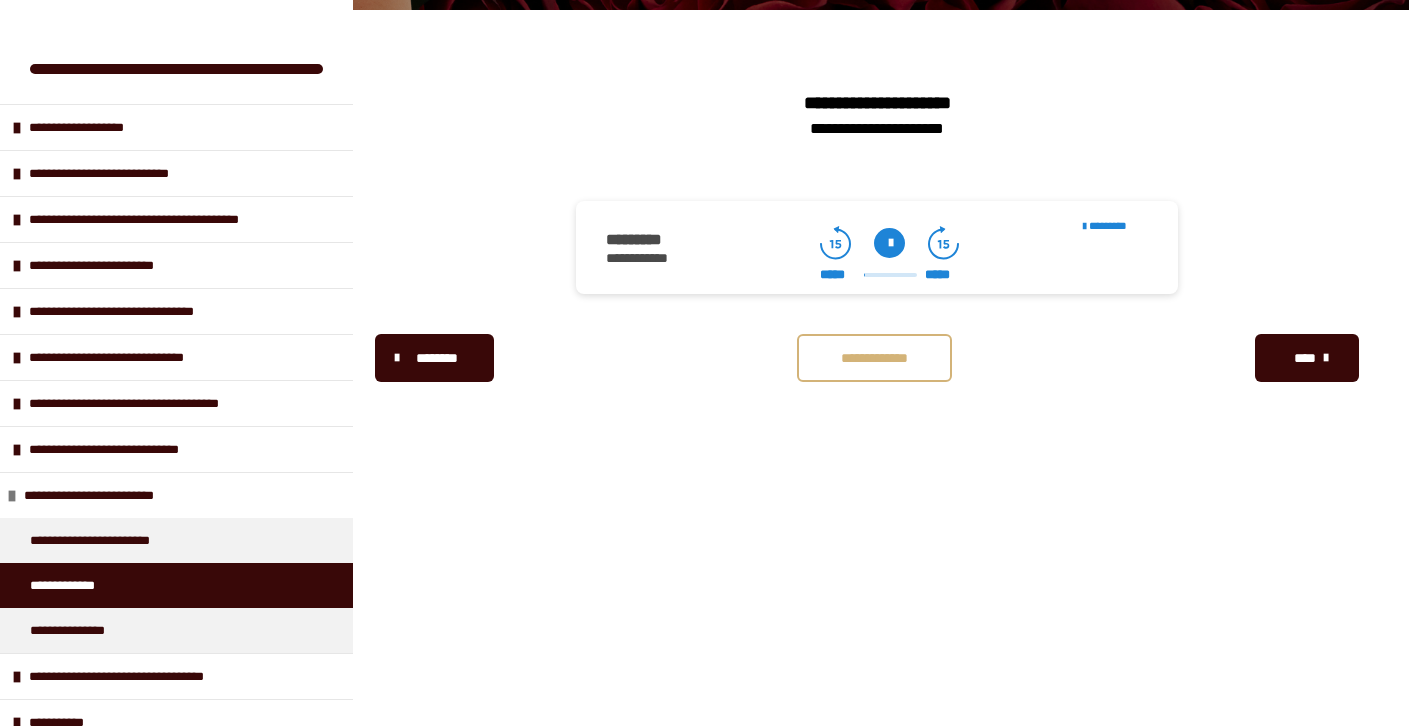 click on "*****" at bounding box center [837, 274] 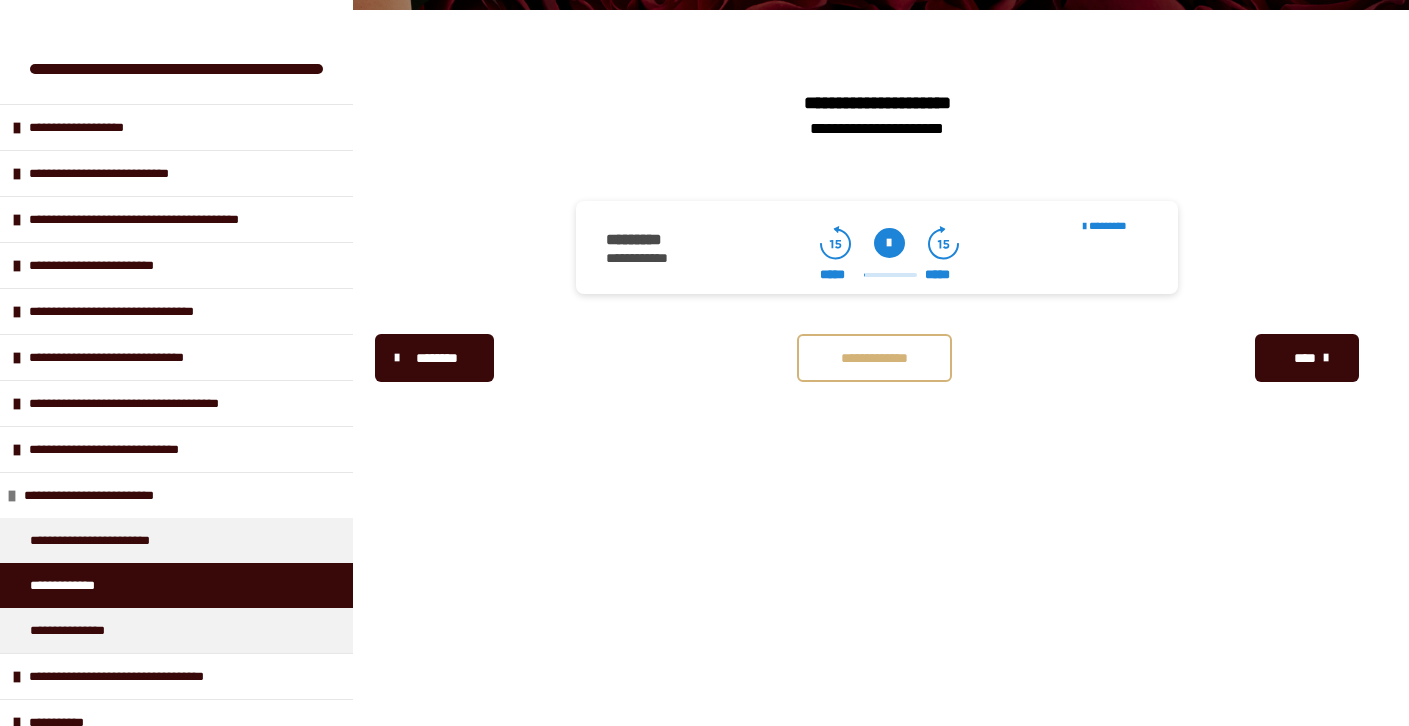 click at bounding box center [889, 243] 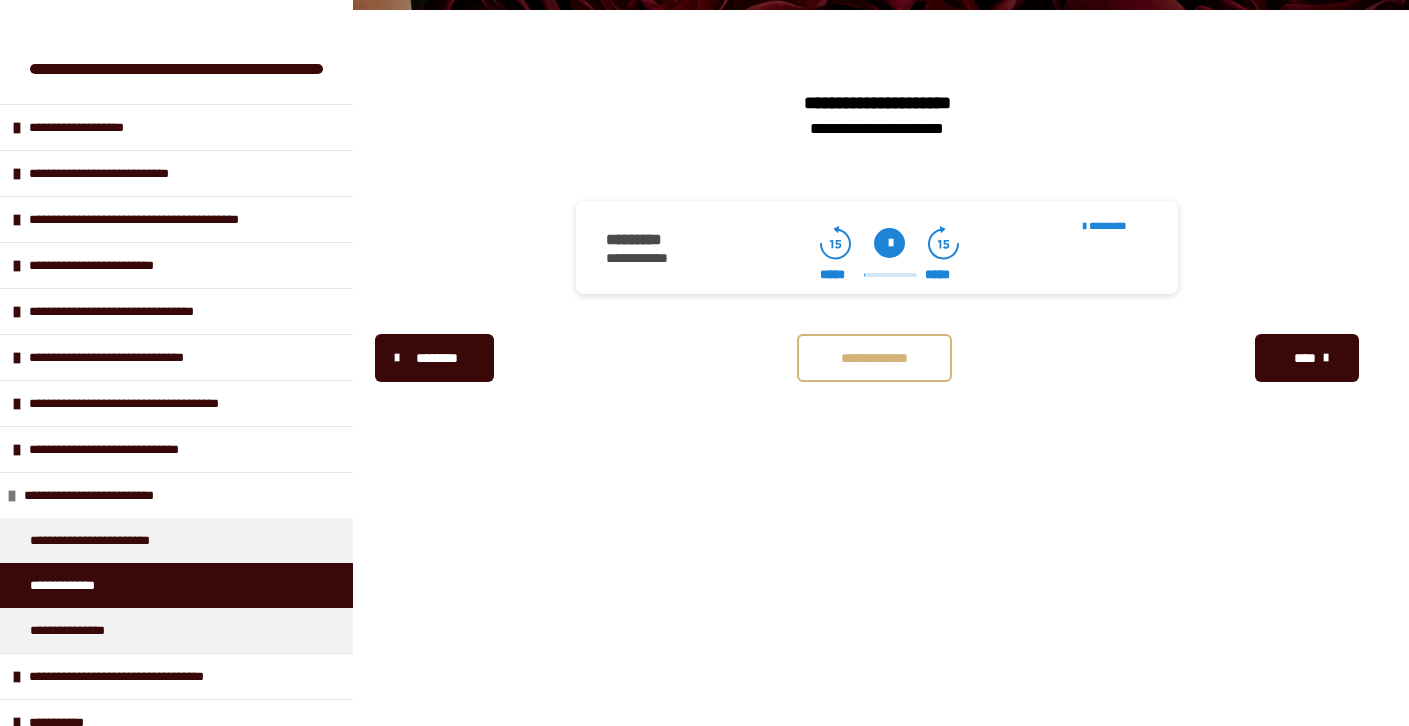 click at bounding box center (889, 243) 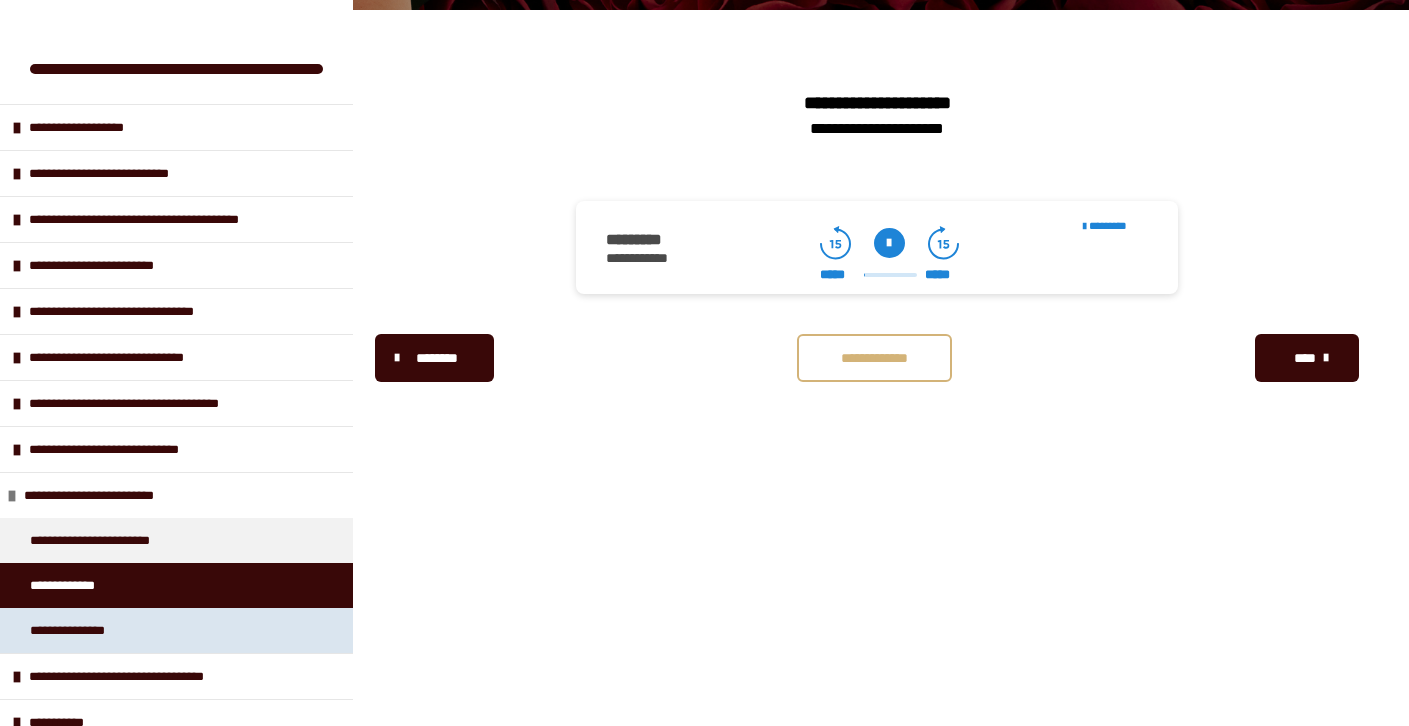 click on "**********" at bounding box center (85, 630) 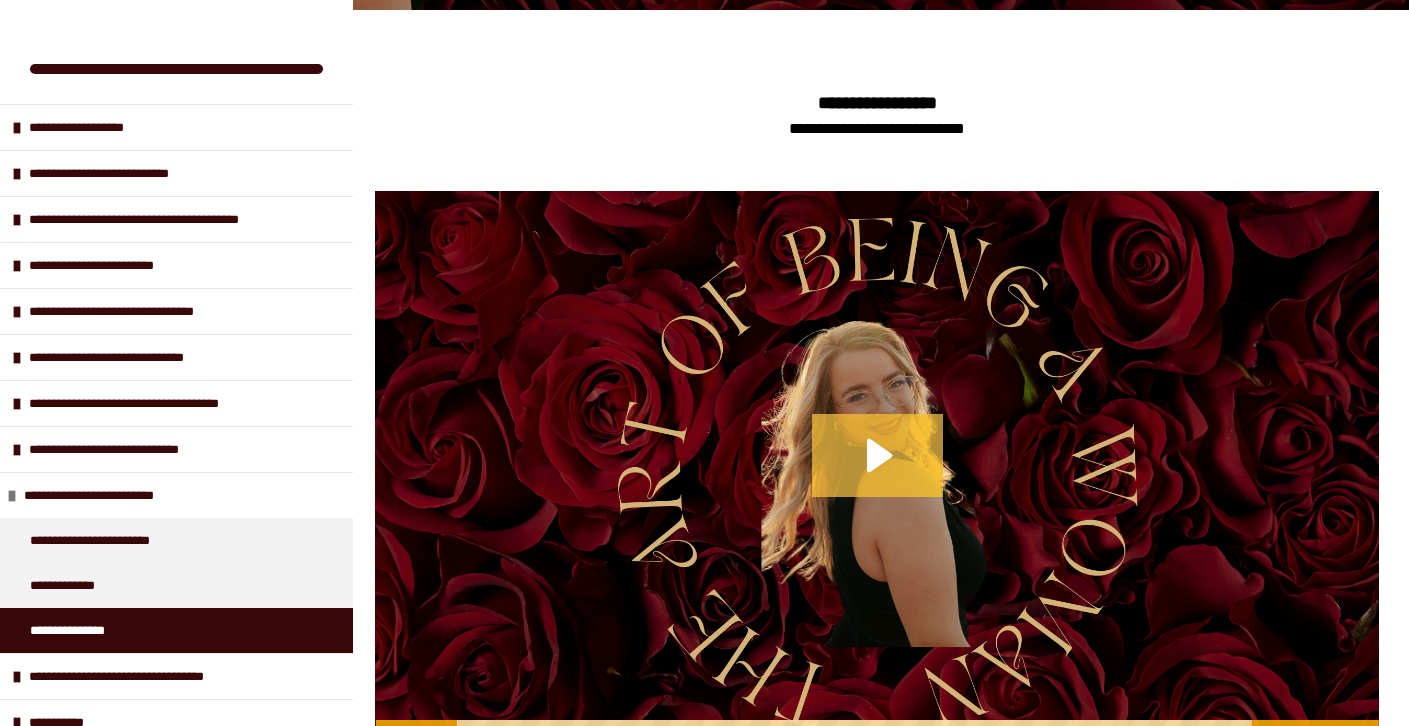 click 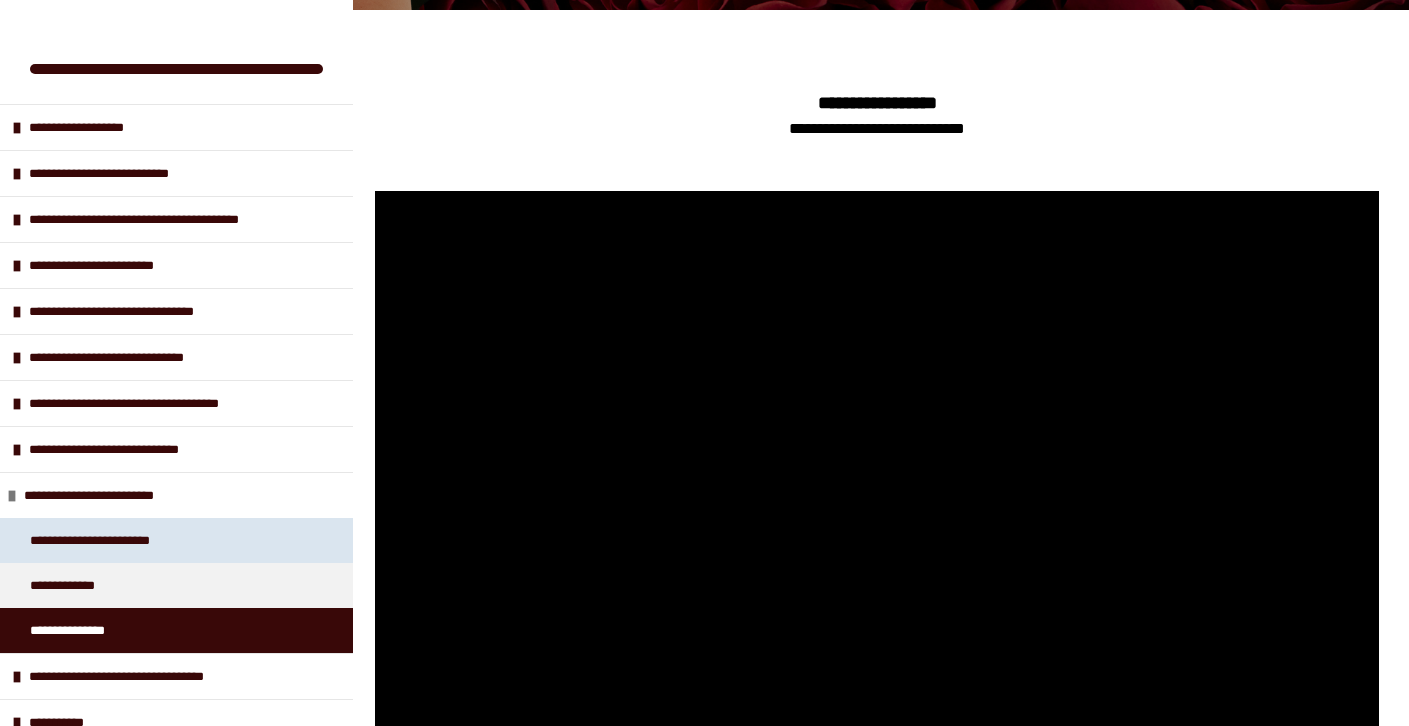 click on "**********" at bounding box center [115, 540] 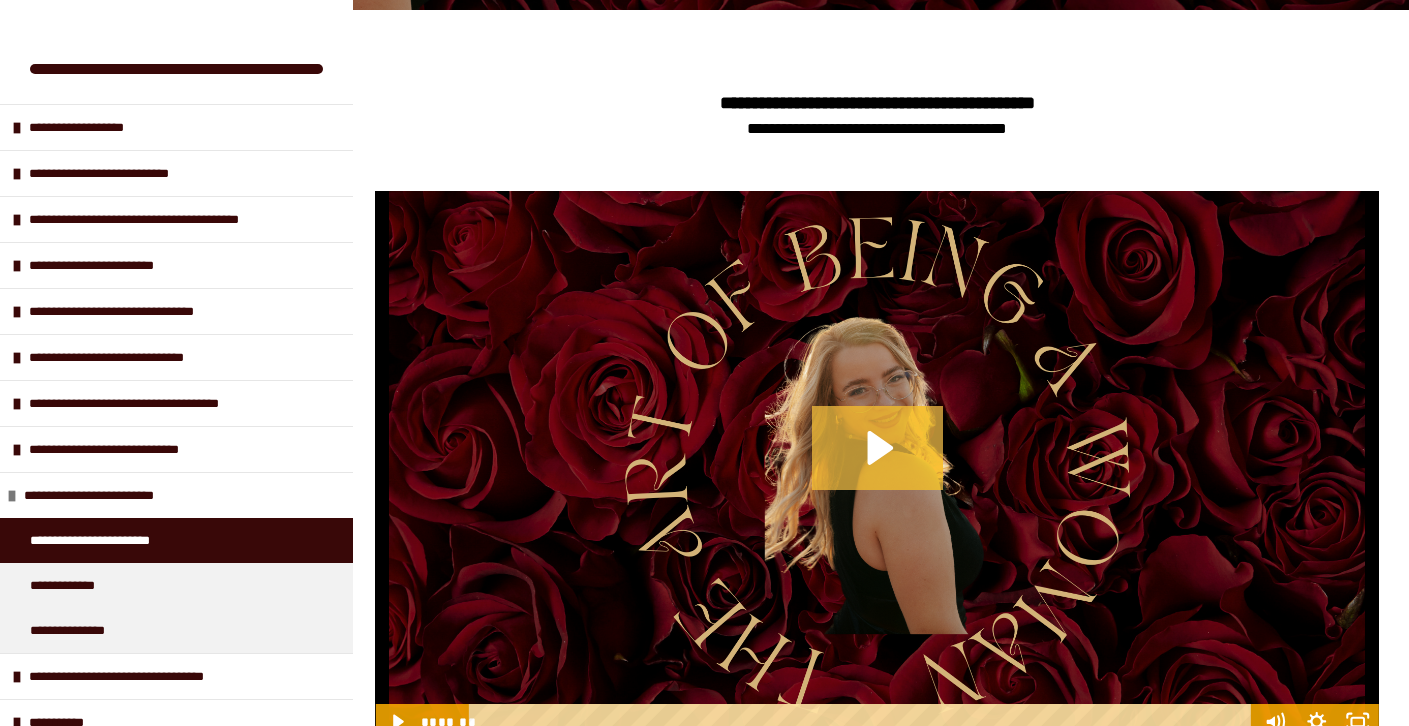 click 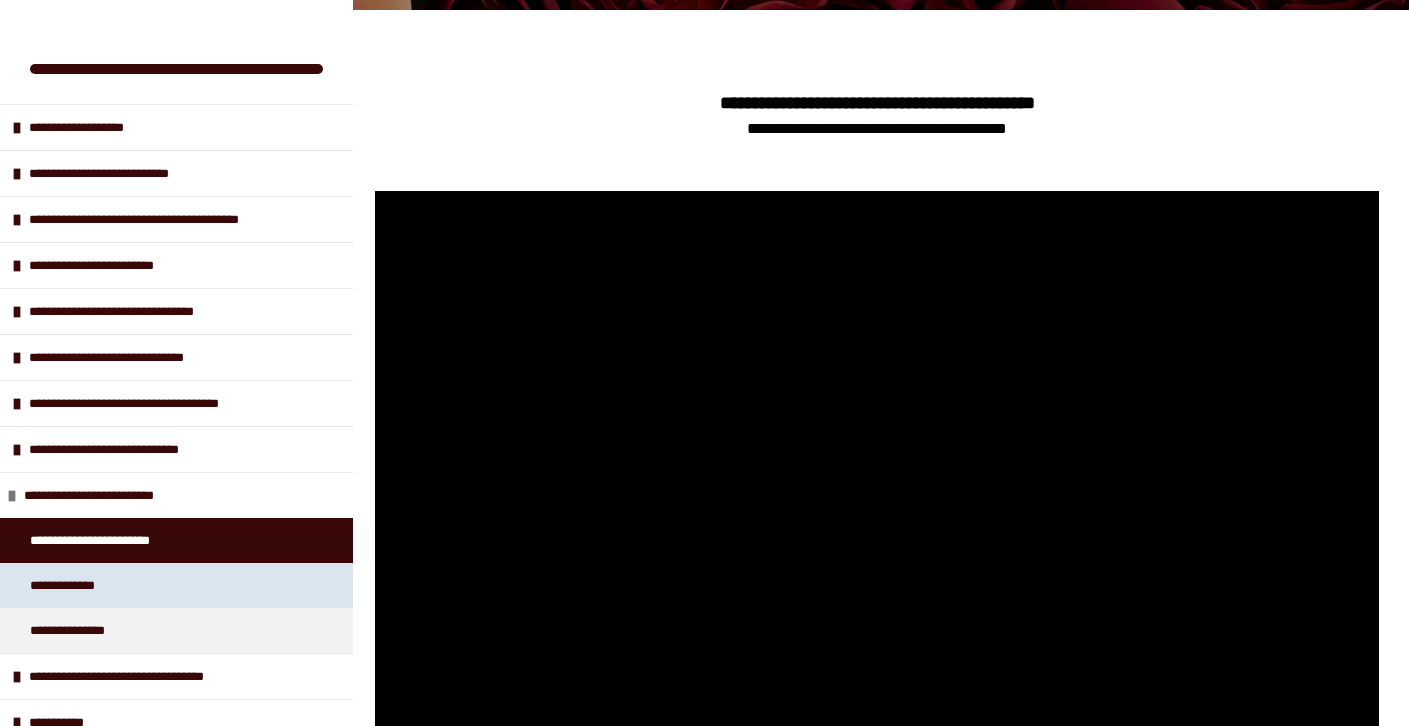click on "**********" at bounding box center [80, 585] 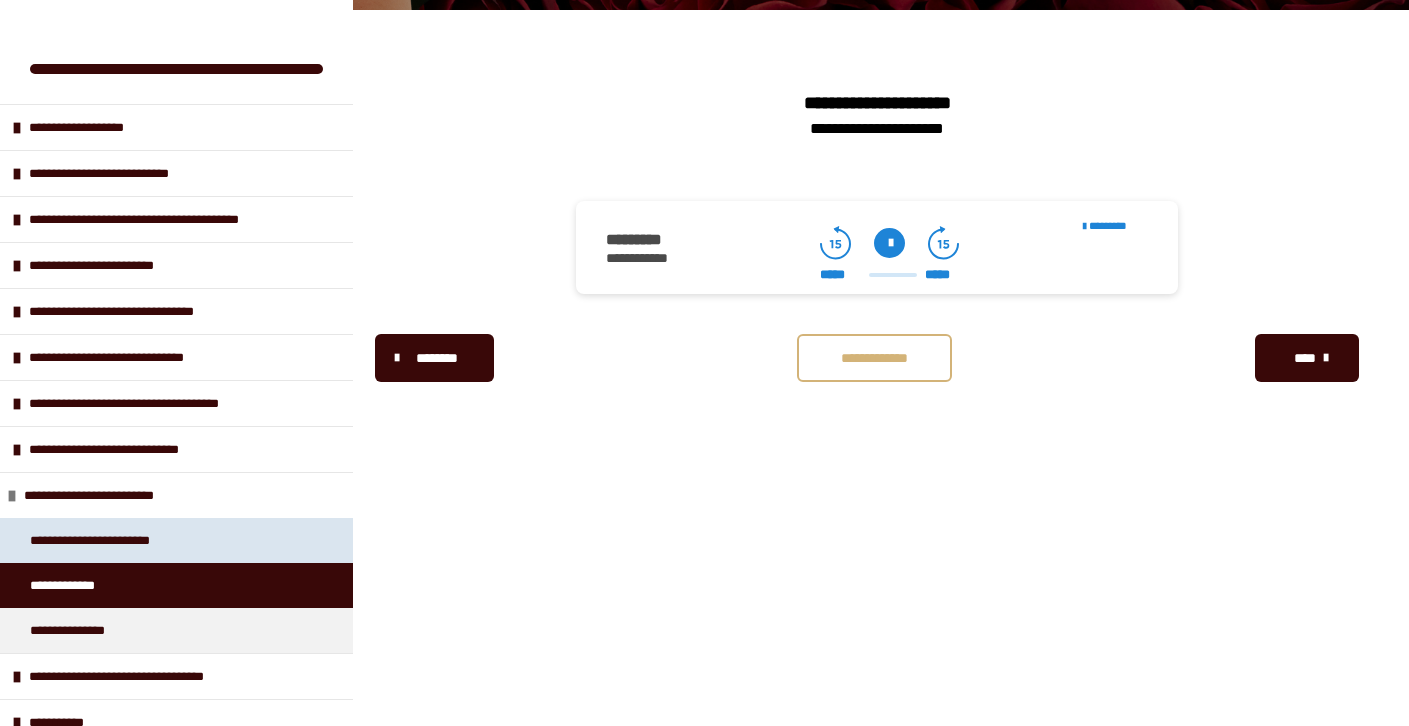 click on "**********" at bounding box center (115, 540) 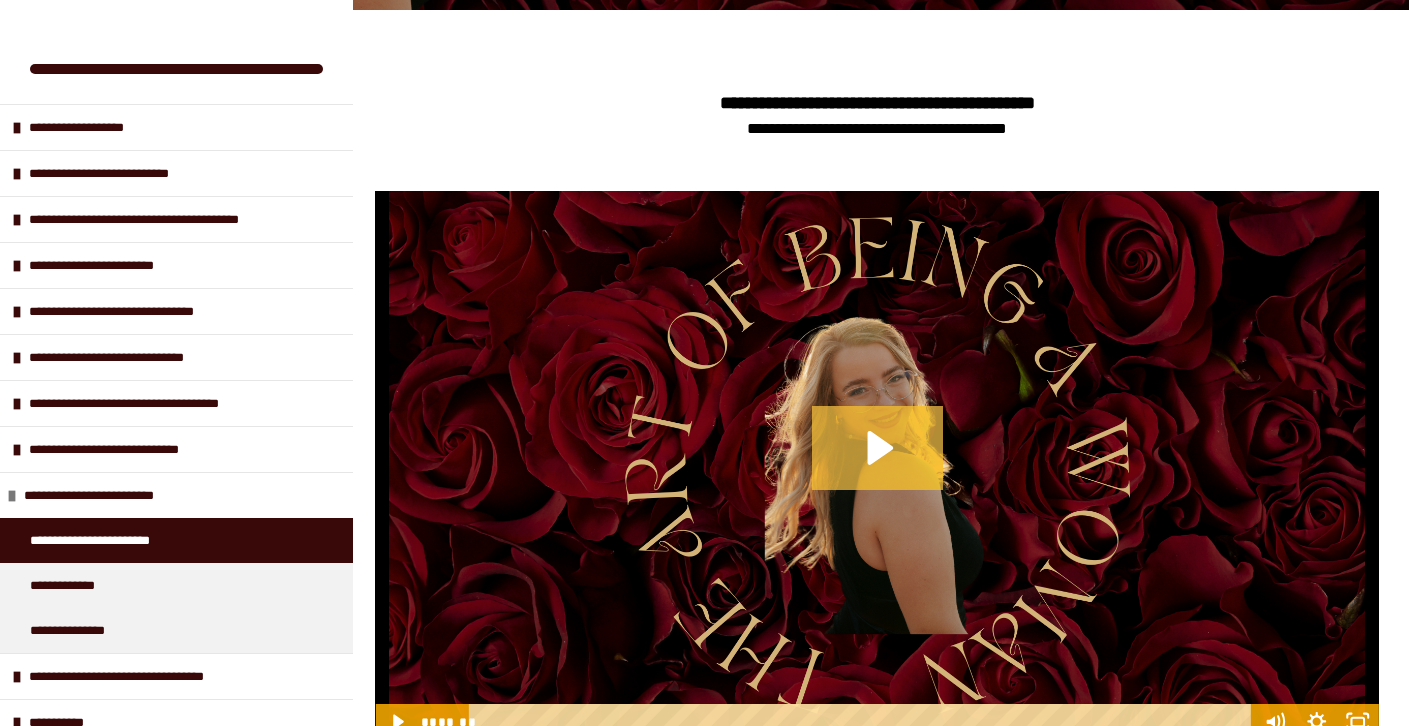 click 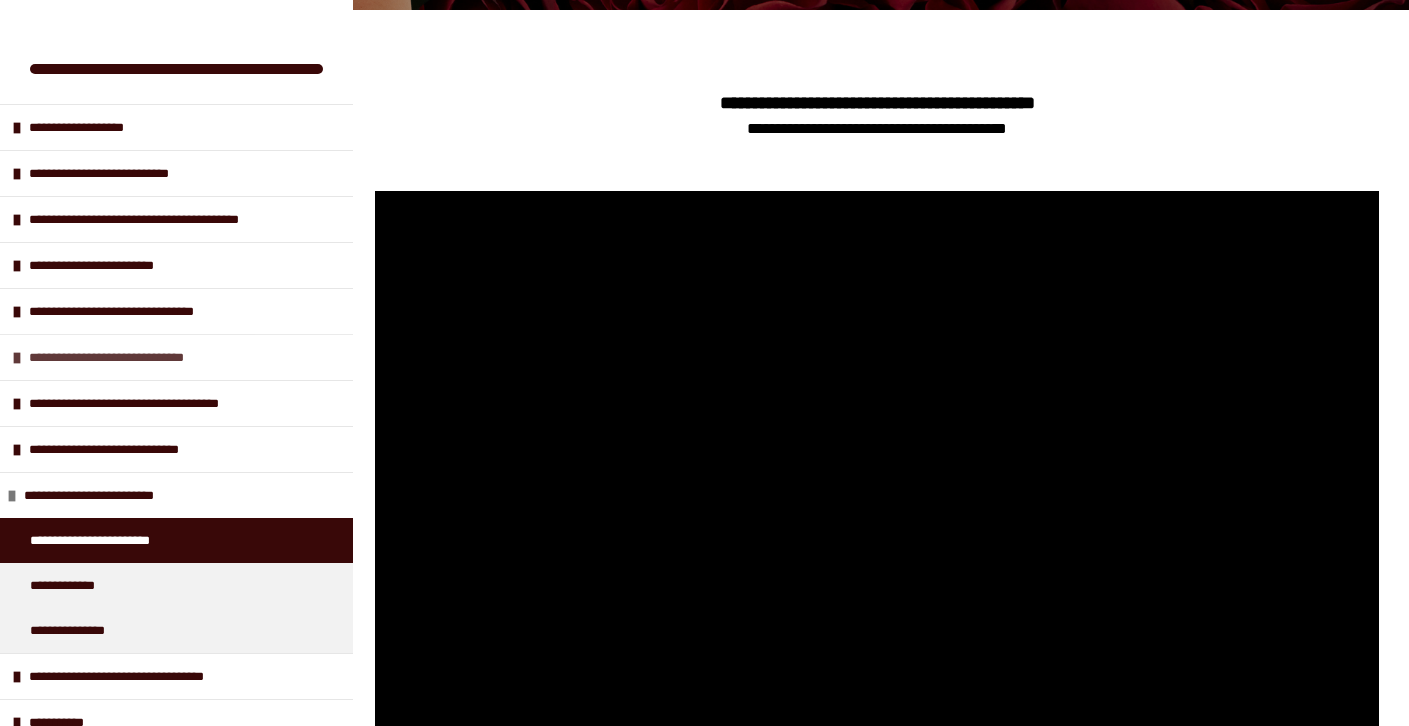 click on "**********" at bounding box center (136, 357) 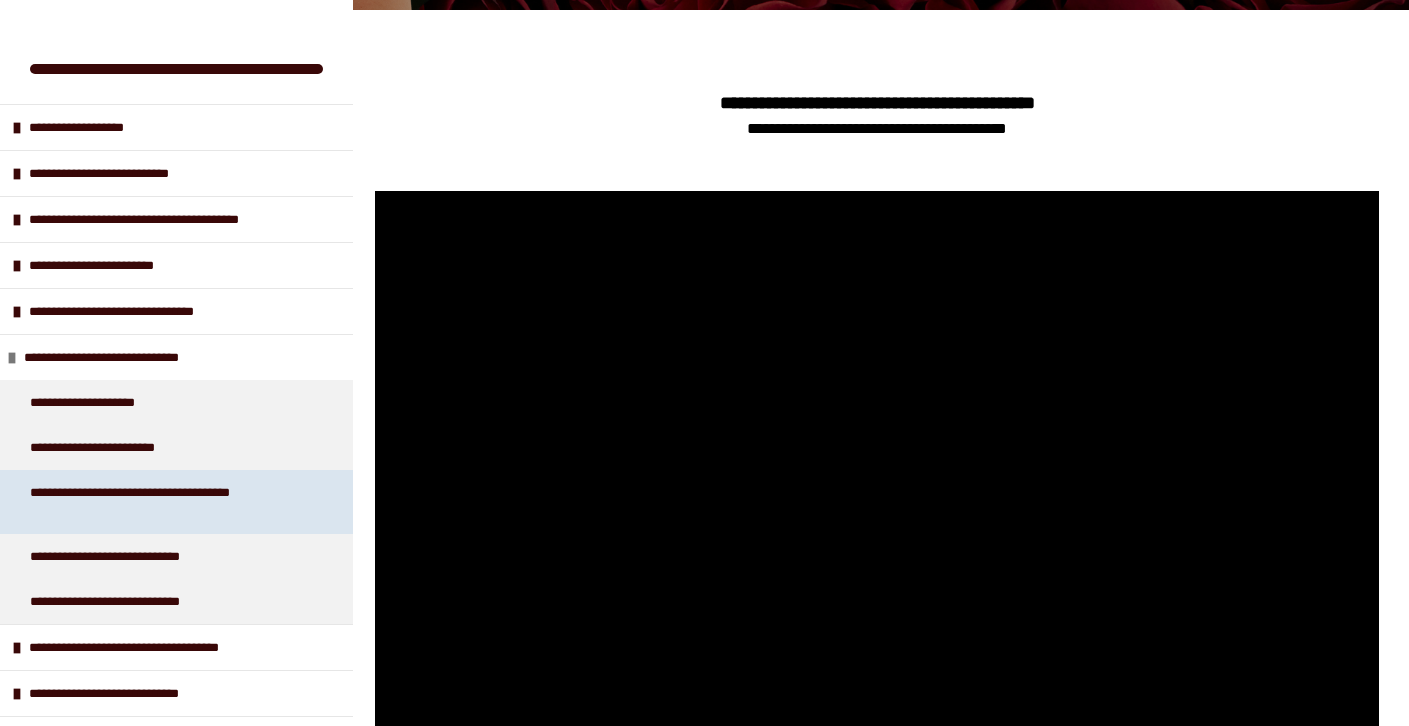 click on "**********" at bounding box center [161, 502] 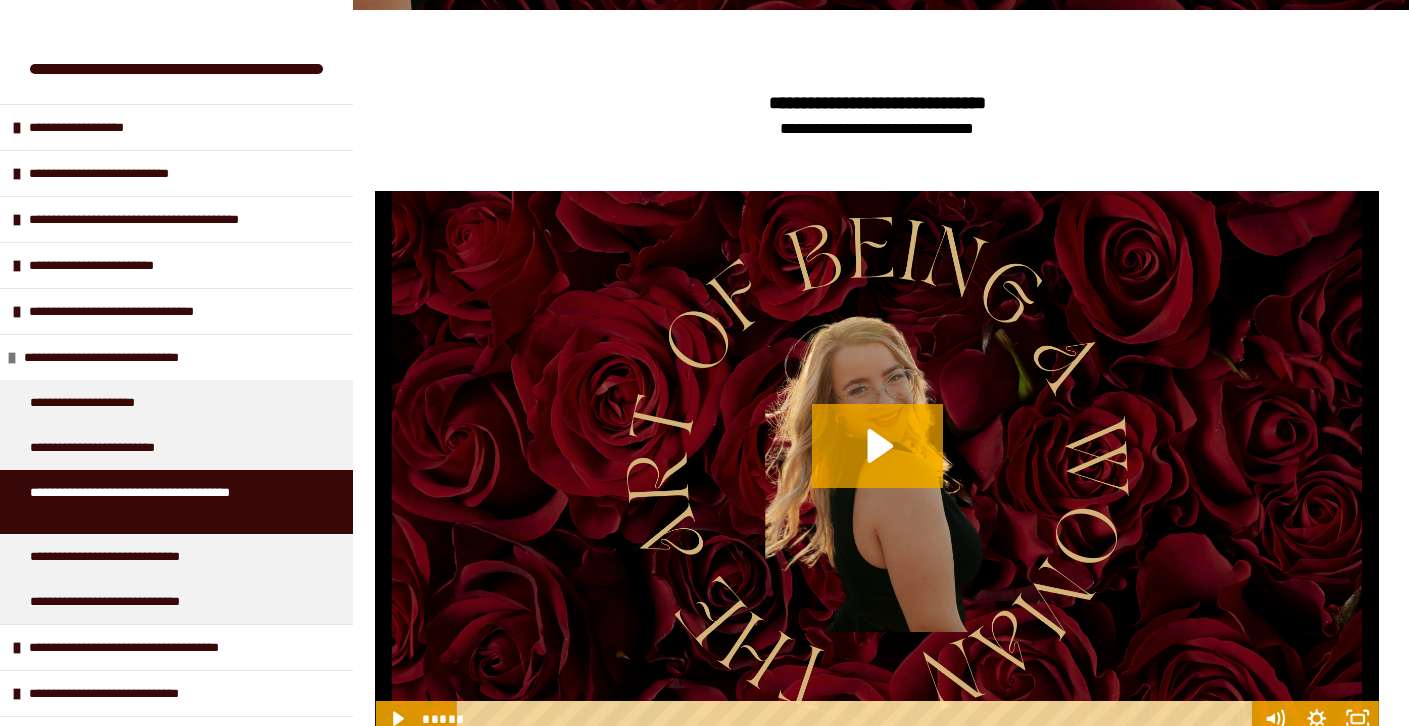 click on "**********" at bounding box center (161, 502) 